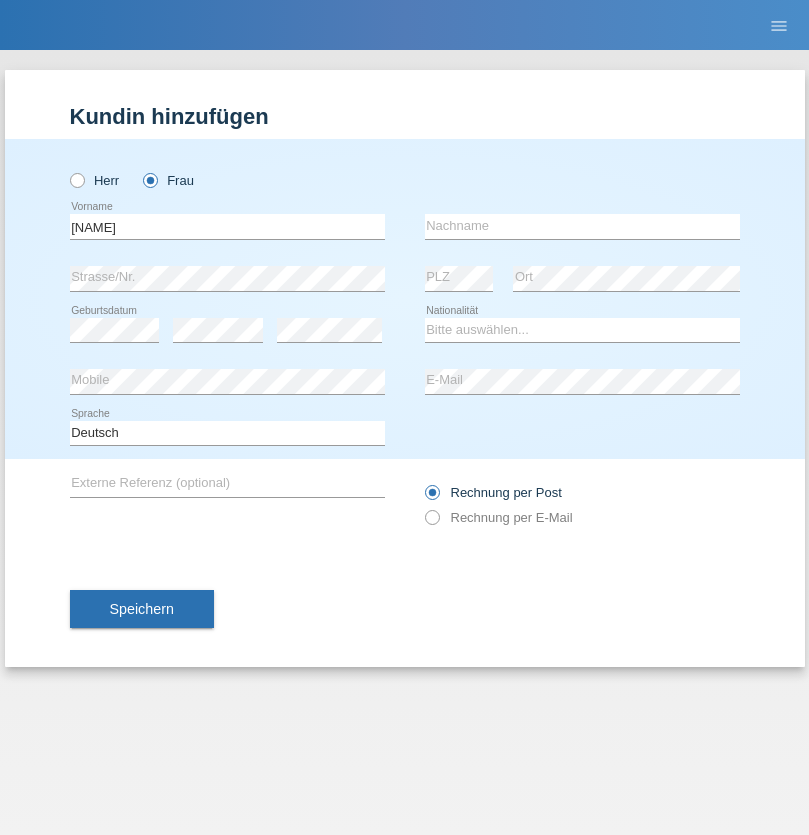 scroll, scrollTop: 0, scrollLeft: 0, axis: both 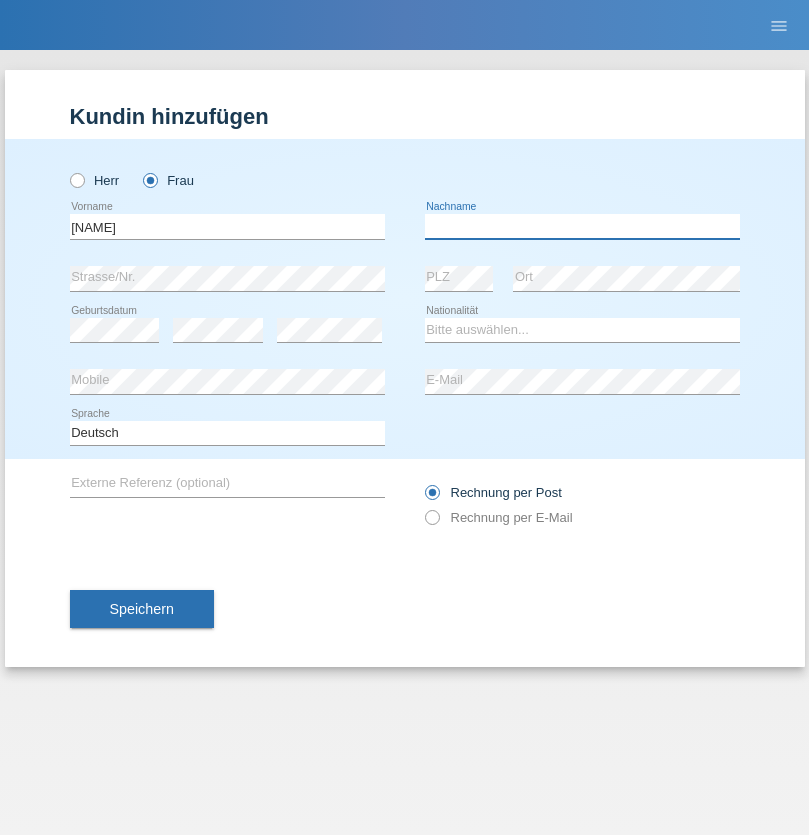 click at bounding box center (582, 226) 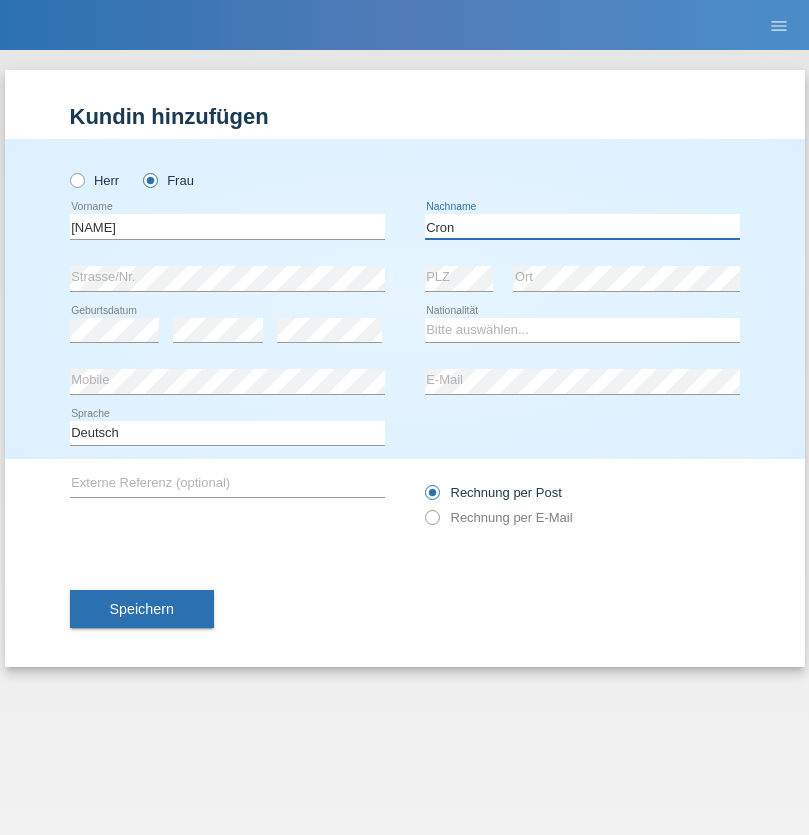 type on "Cron" 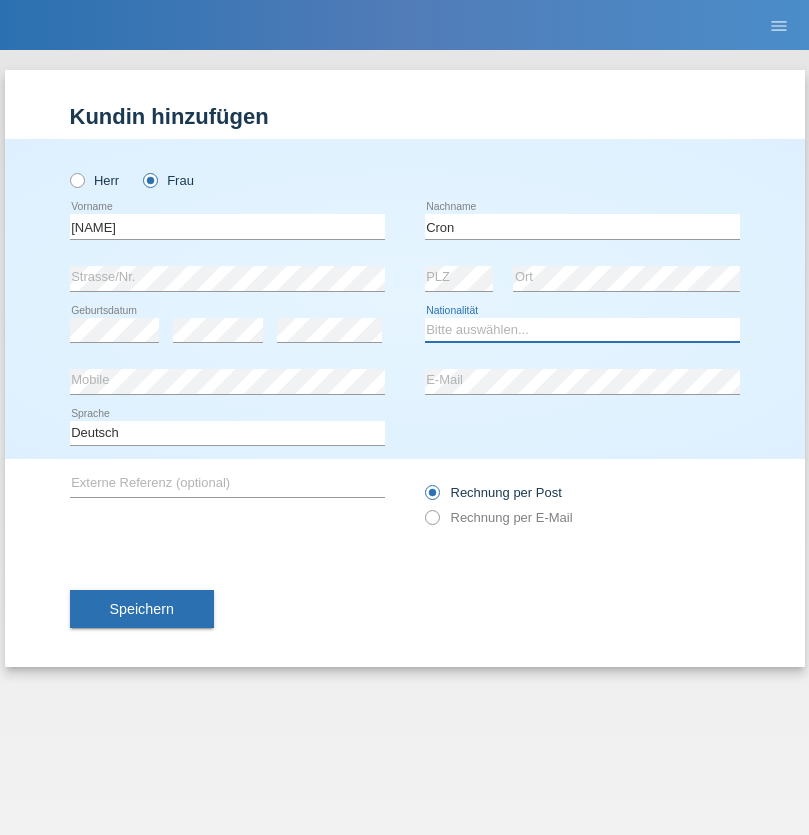 select on "CH" 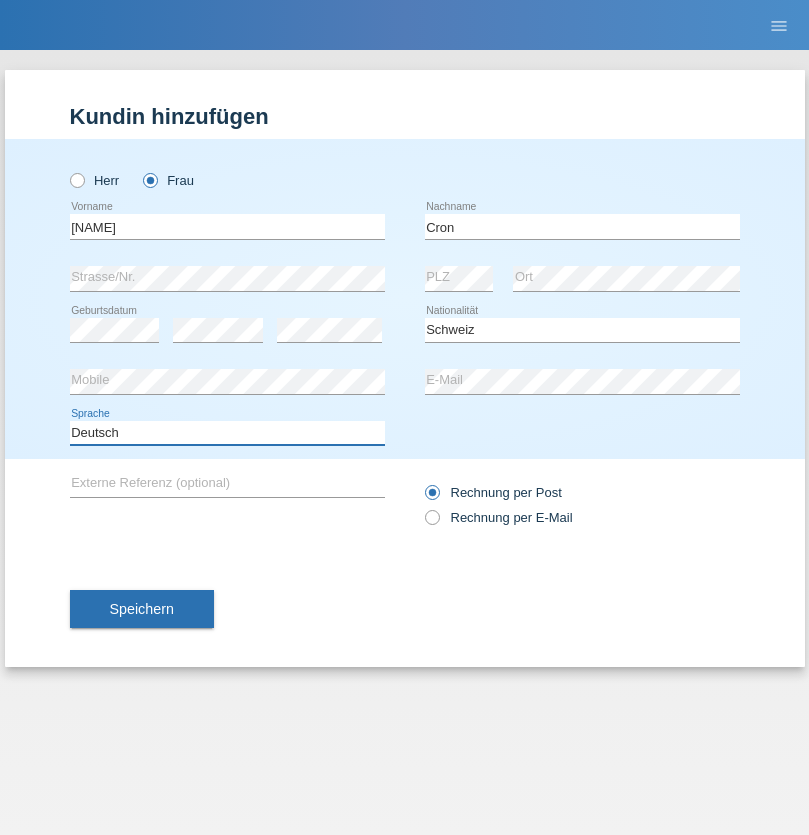 select on "en" 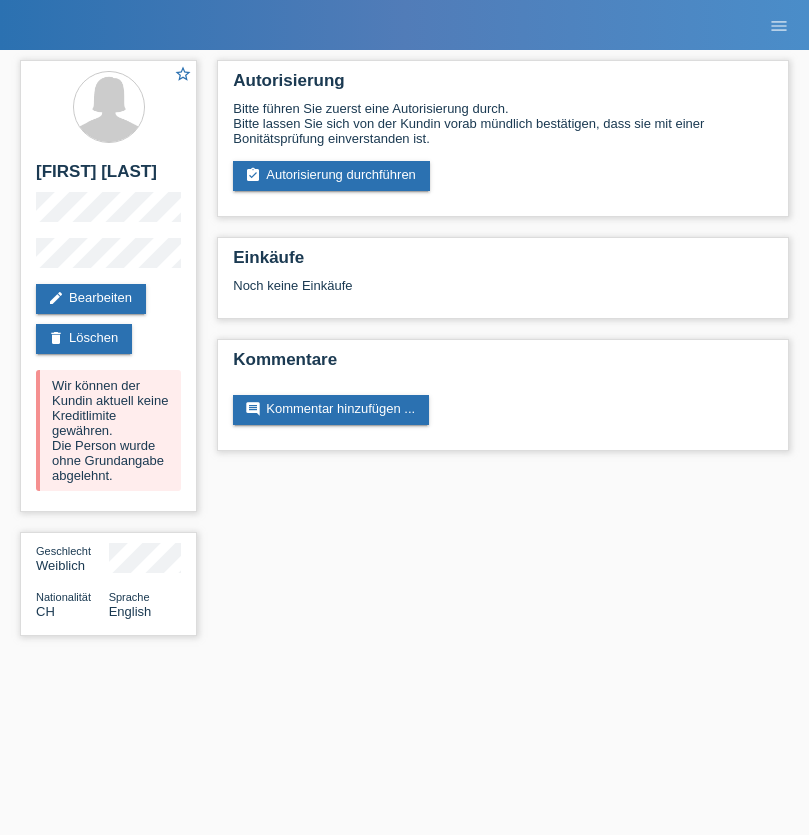 scroll, scrollTop: 0, scrollLeft: 0, axis: both 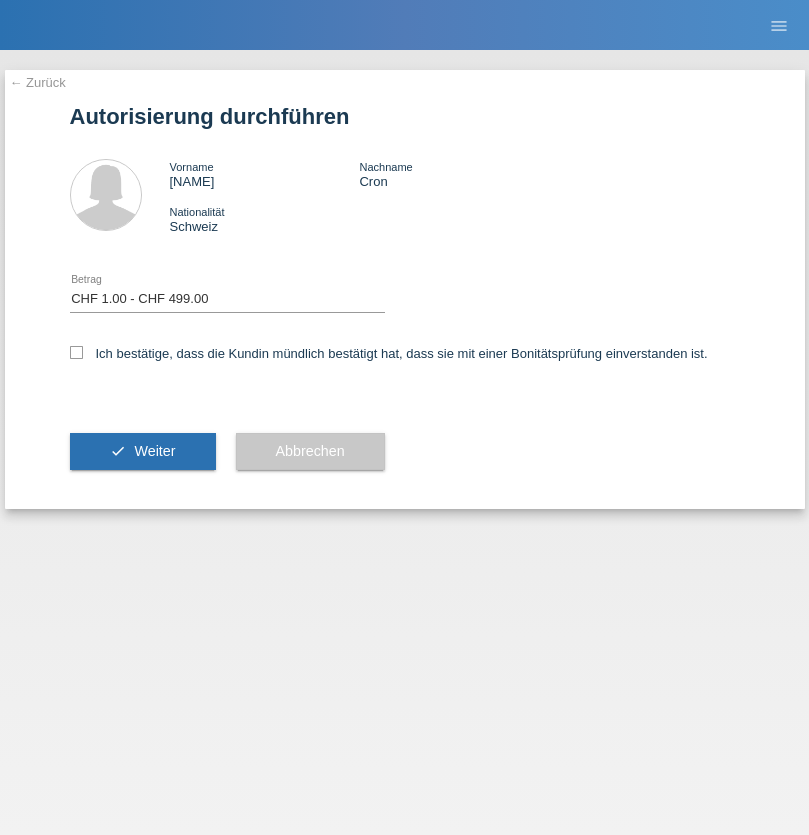select on "1" 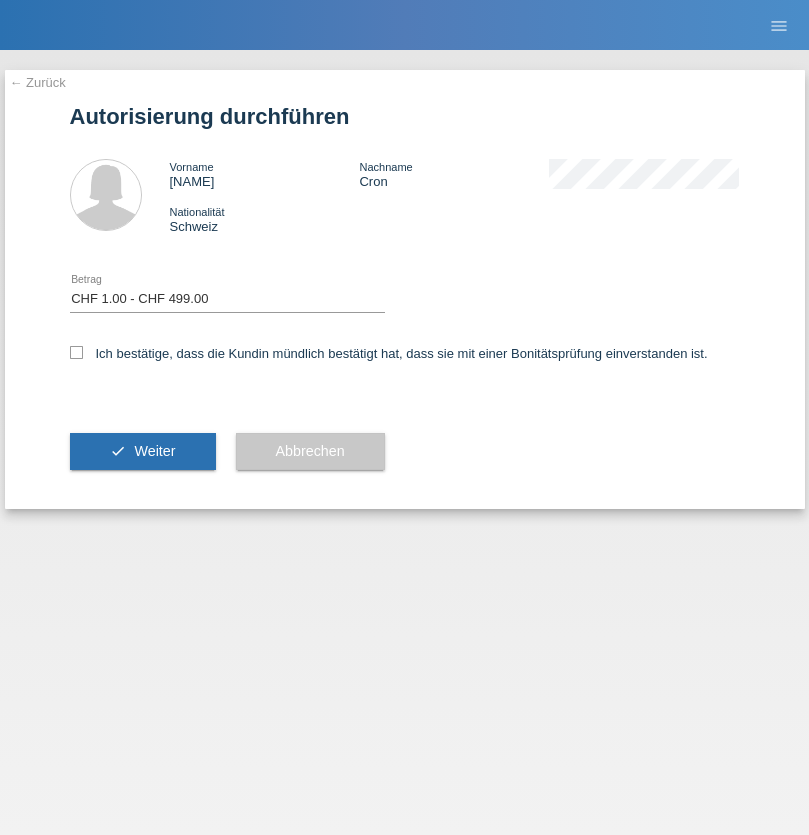 checkbox on "true" 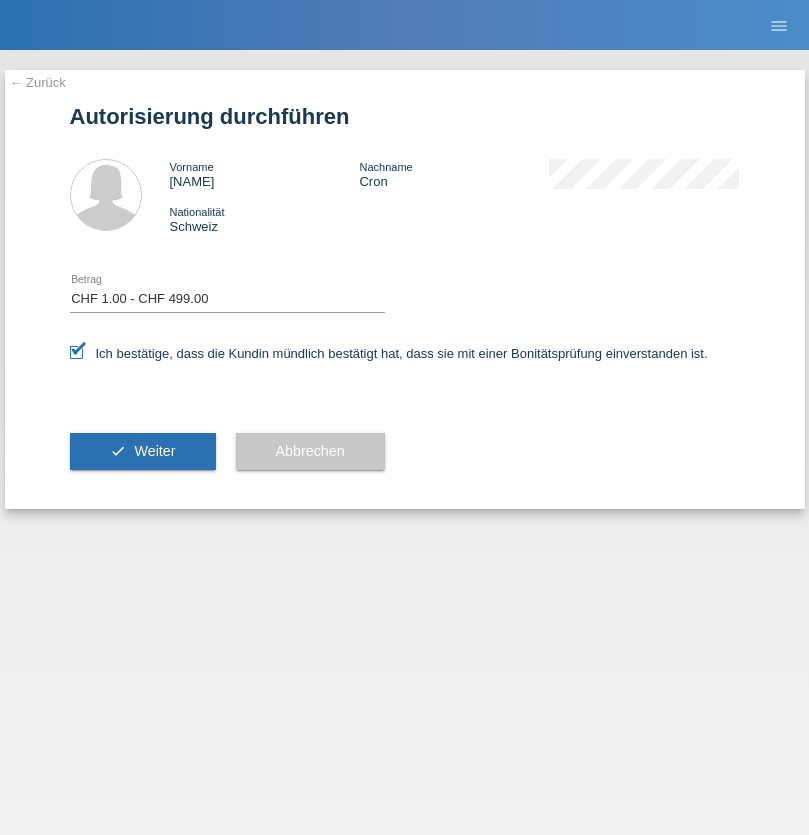 scroll, scrollTop: 0, scrollLeft: 0, axis: both 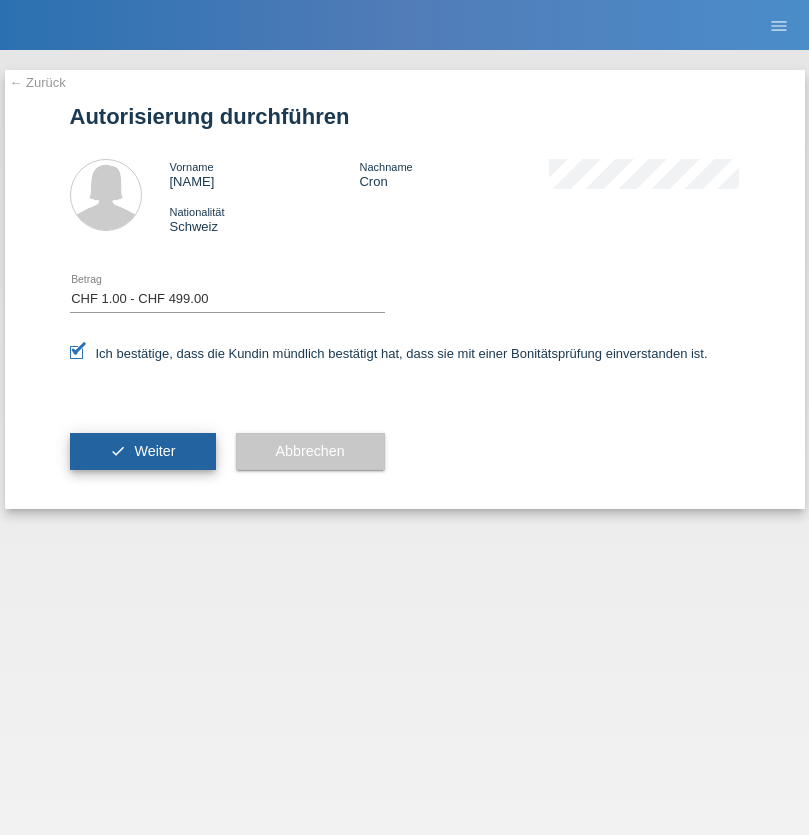 click on "Weiter" at bounding box center [154, 451] 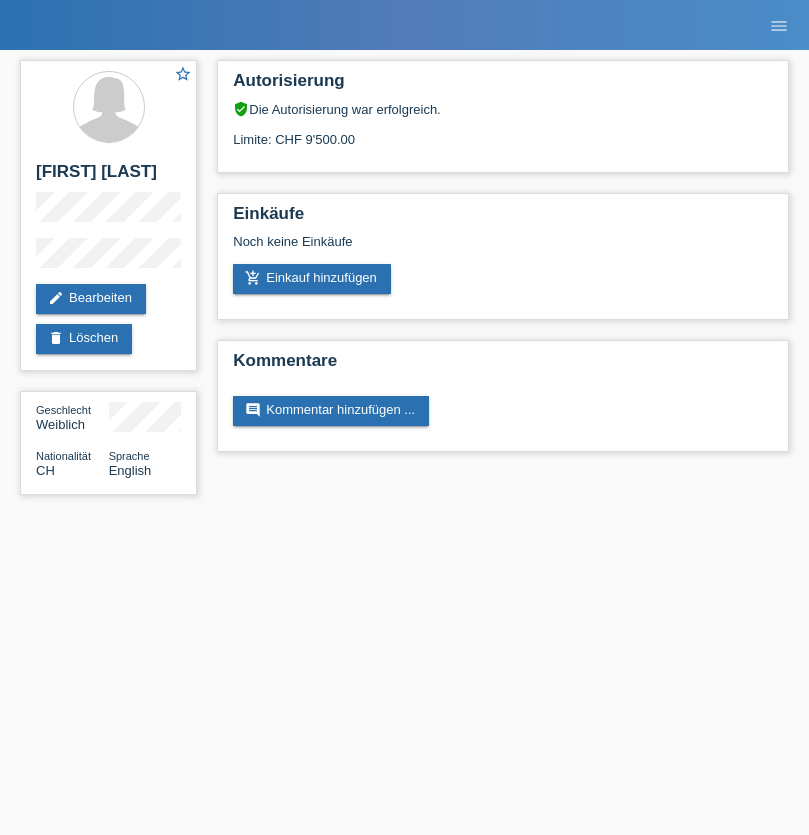 scroll, scrollTop: 0, scrollLeft: 0, axis: both 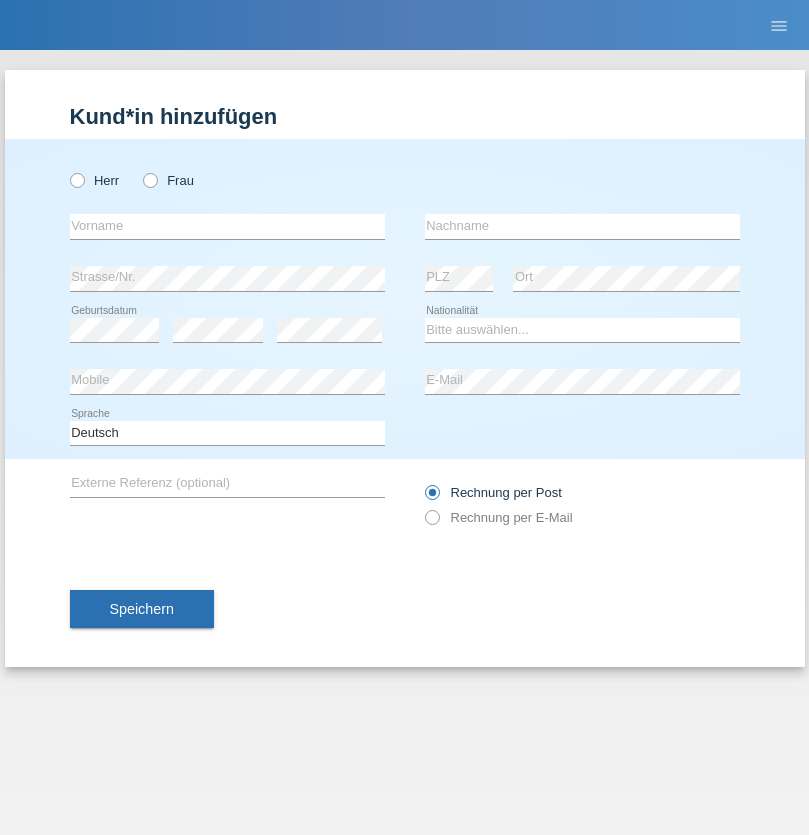 radio on "true" 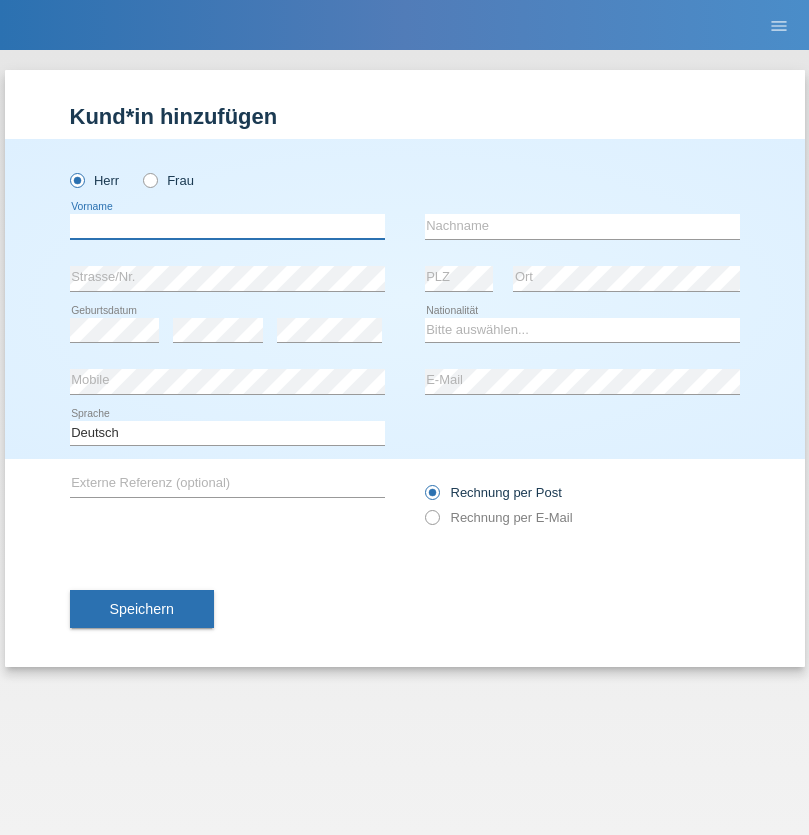 click at bounding box center [227, 226] 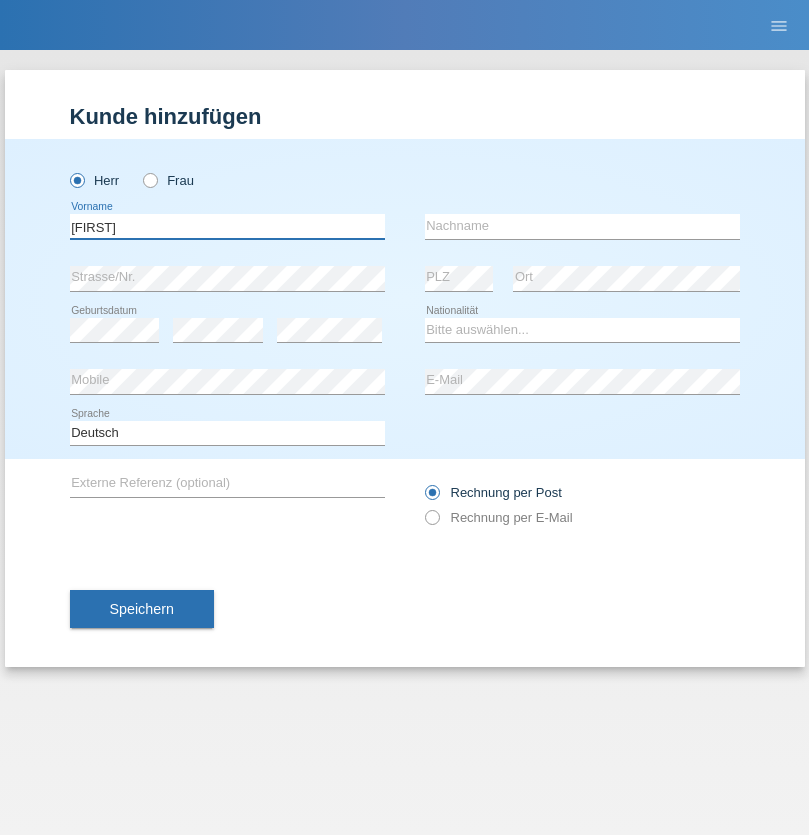 type on "Hugo" 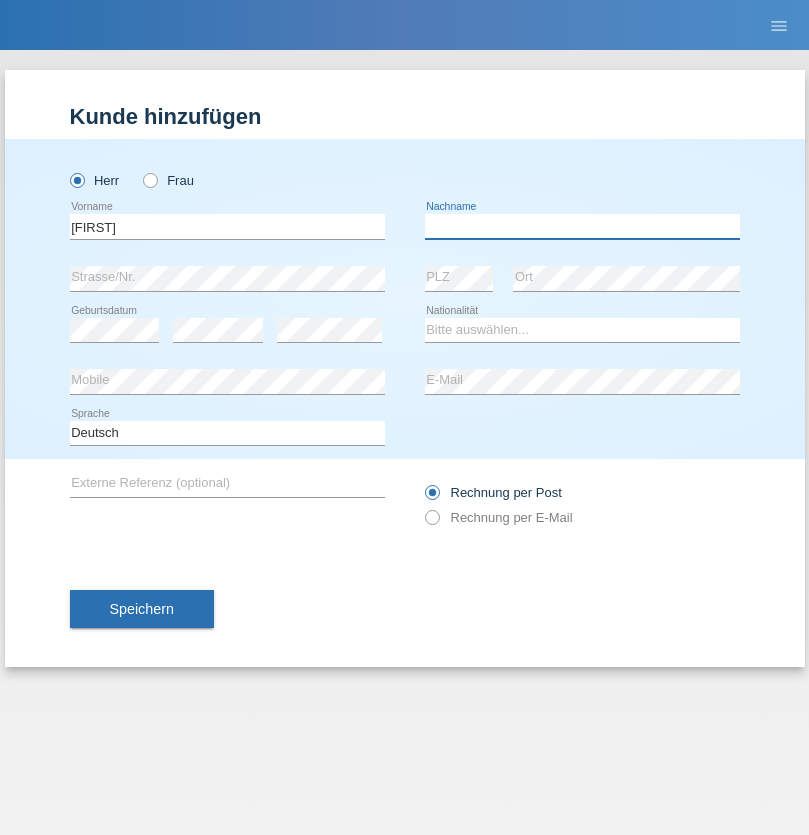 click at bounding box center (582, 226) 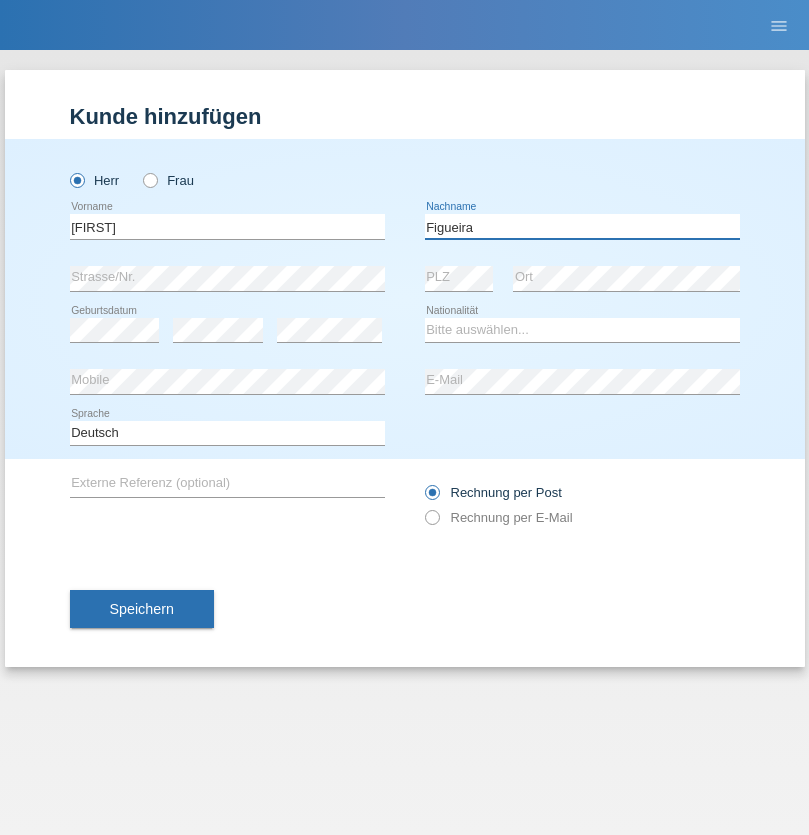 type on "Figueira" 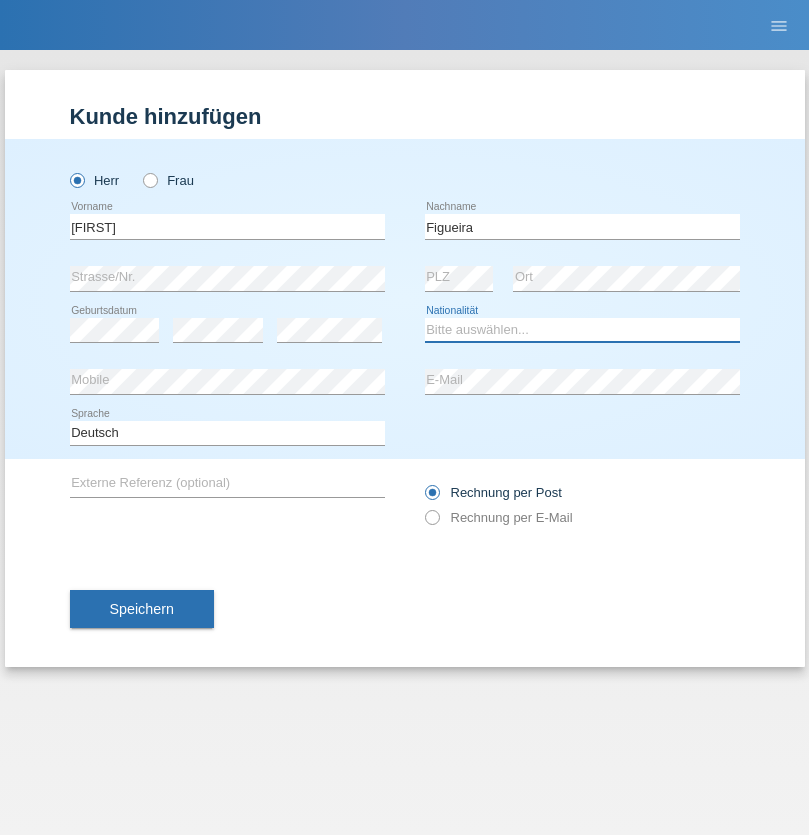 select on "PT" 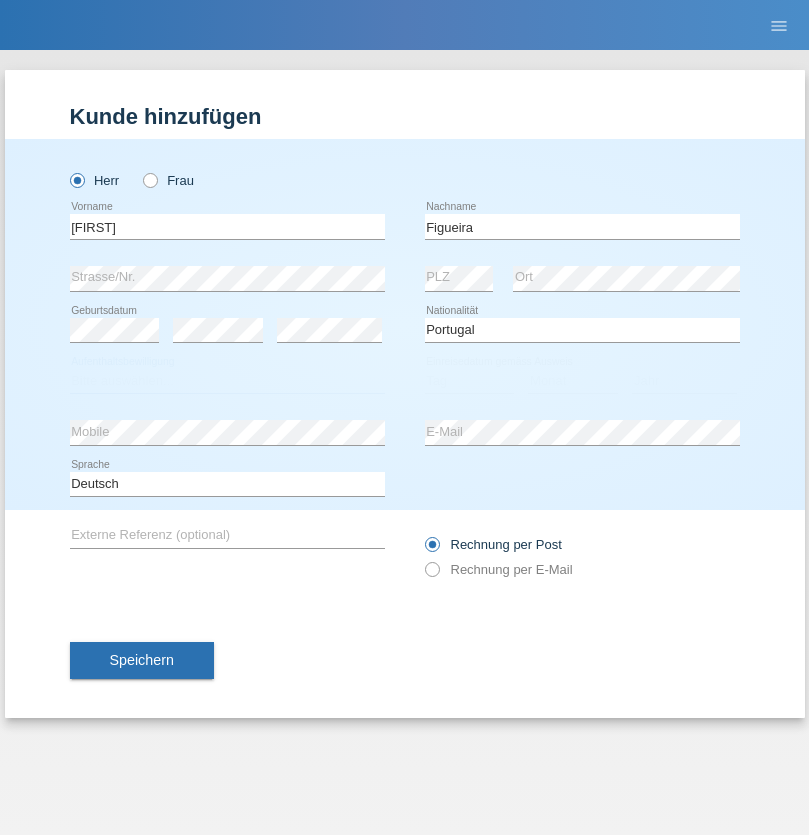 select on "C" 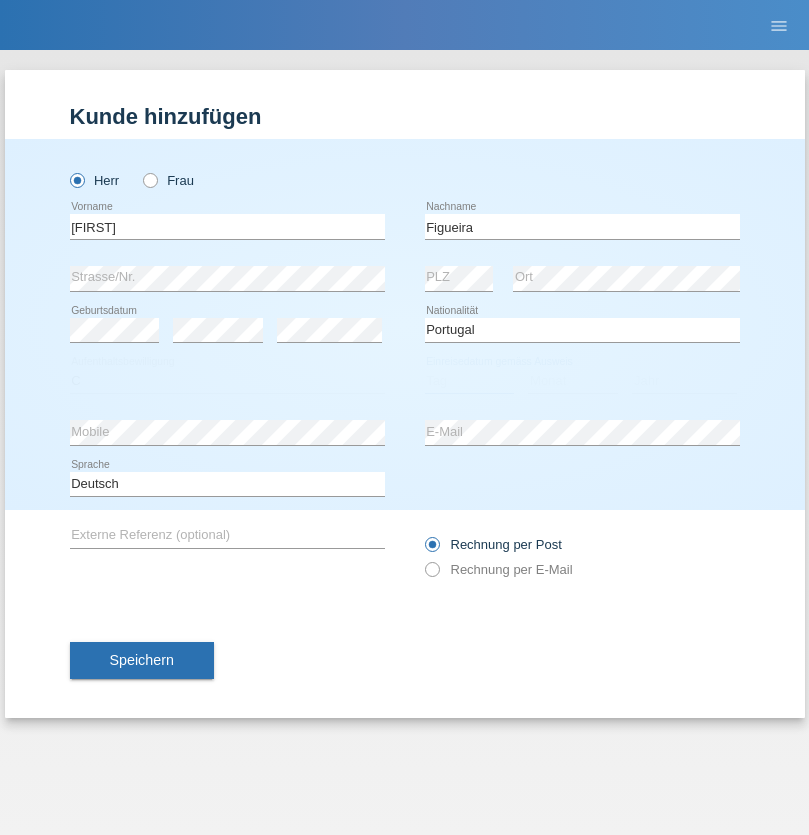 select on "04" 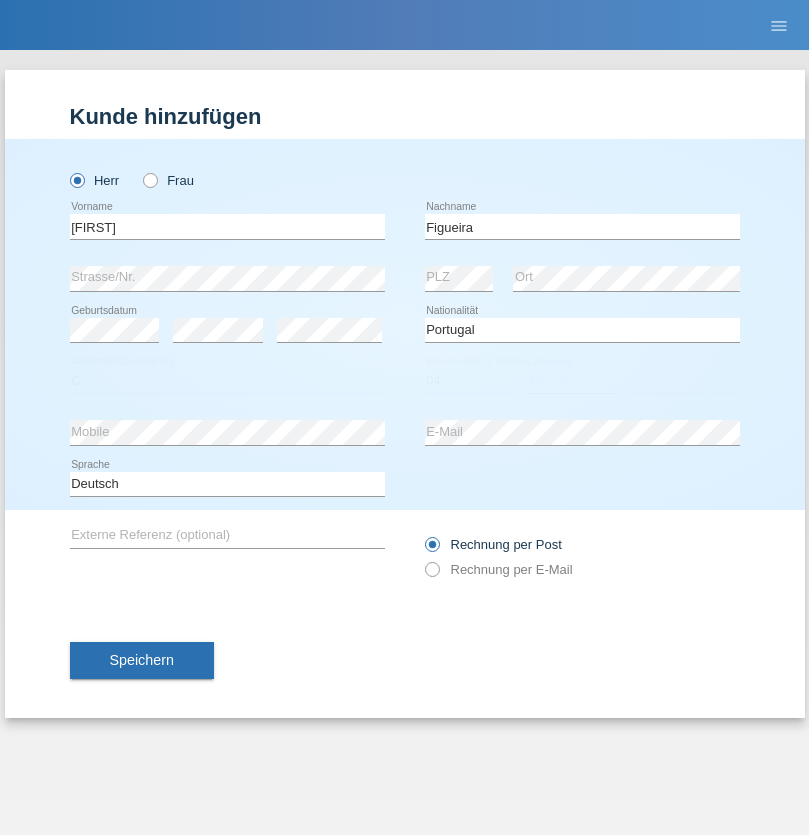 select on "02" 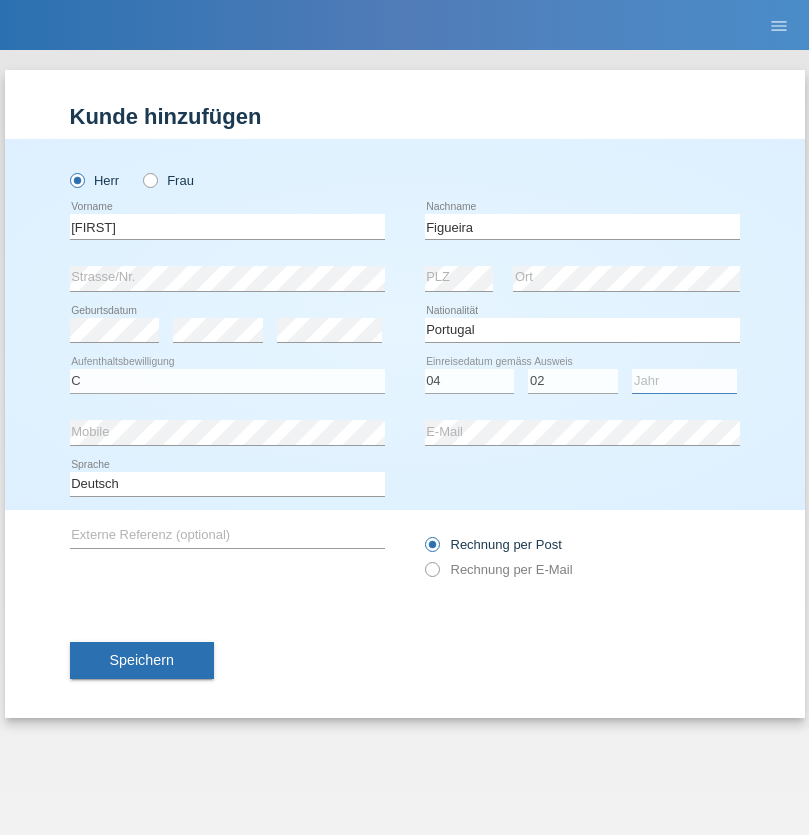 select on "2012" 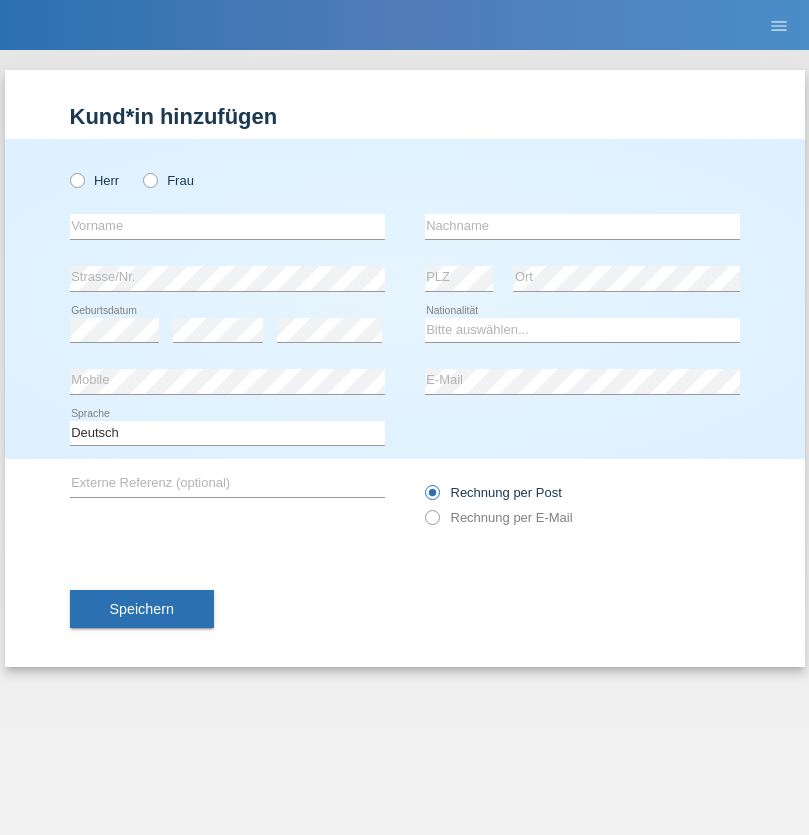 scroll, scrollTop: 0, scrollLeft: 0, axis: both 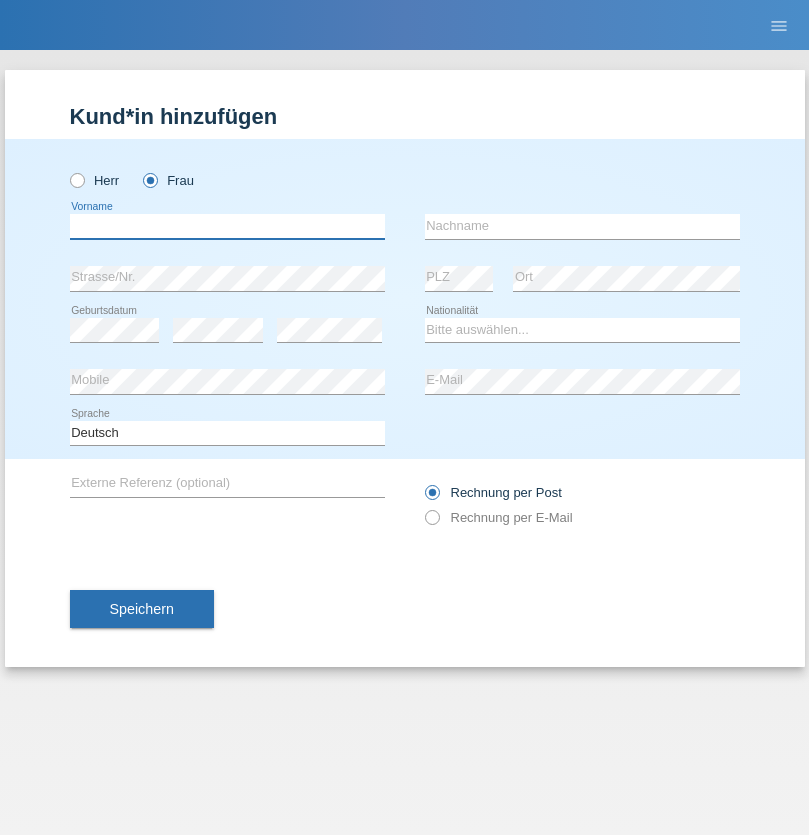 click at bounding box center [227, 226] 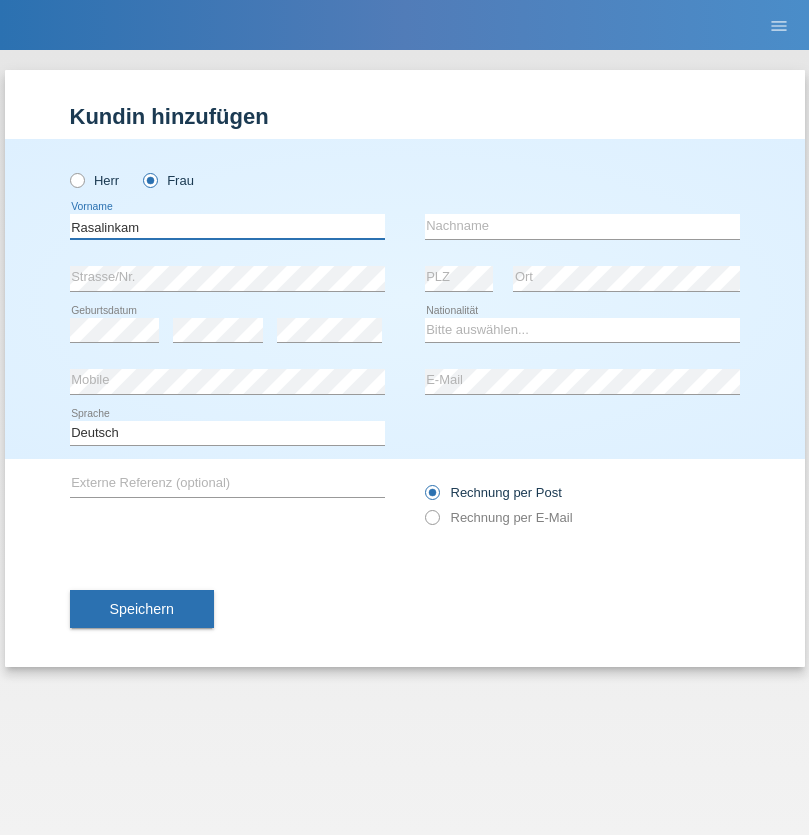 type on "Rasalinkam" 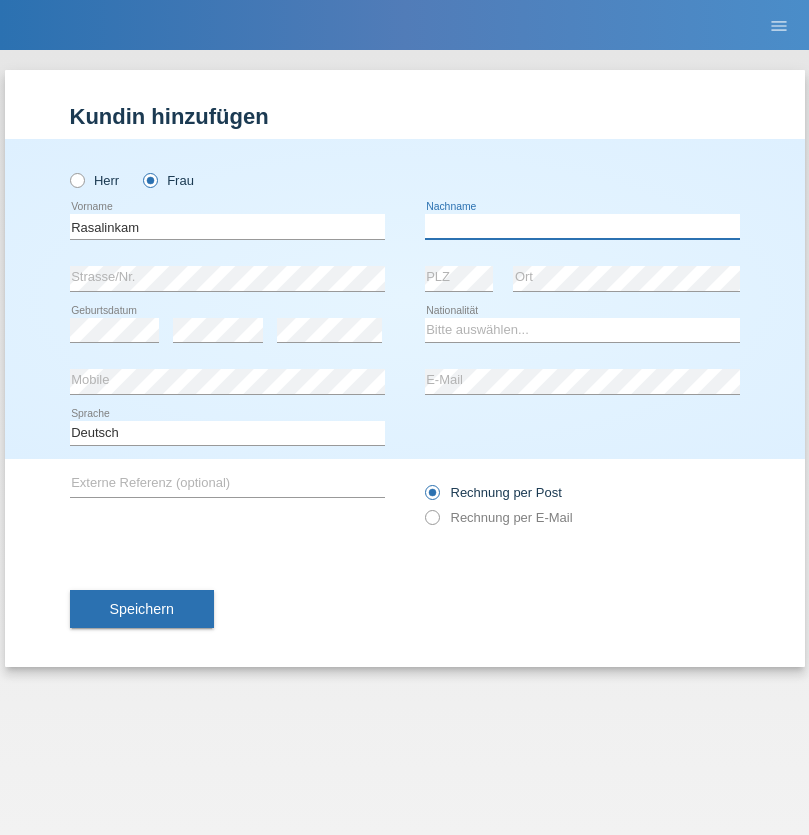 click at bounding box center (582, 226) 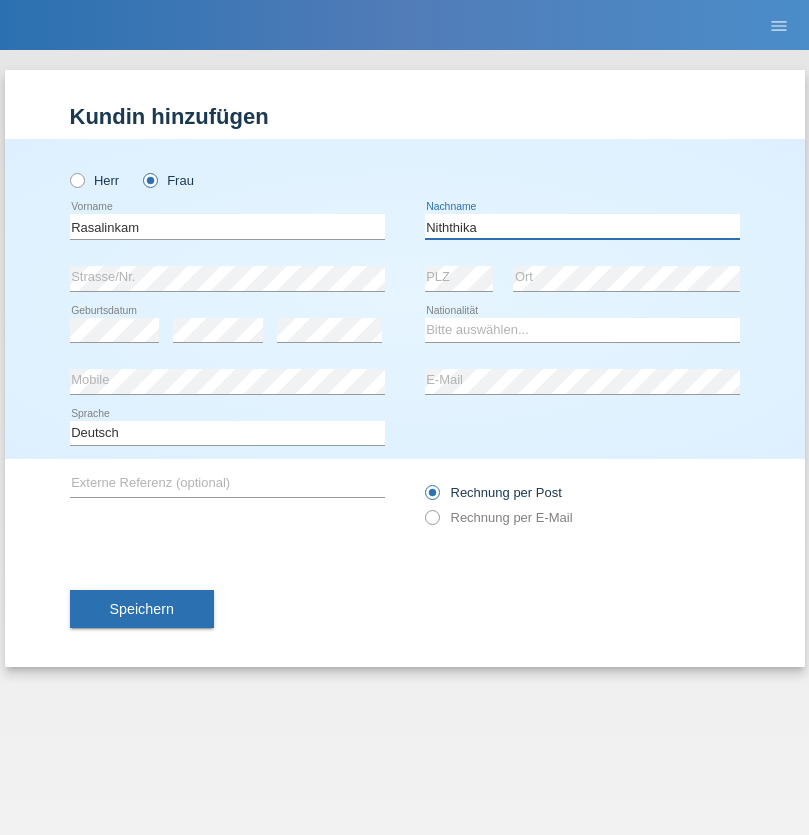 type on "Niththika" 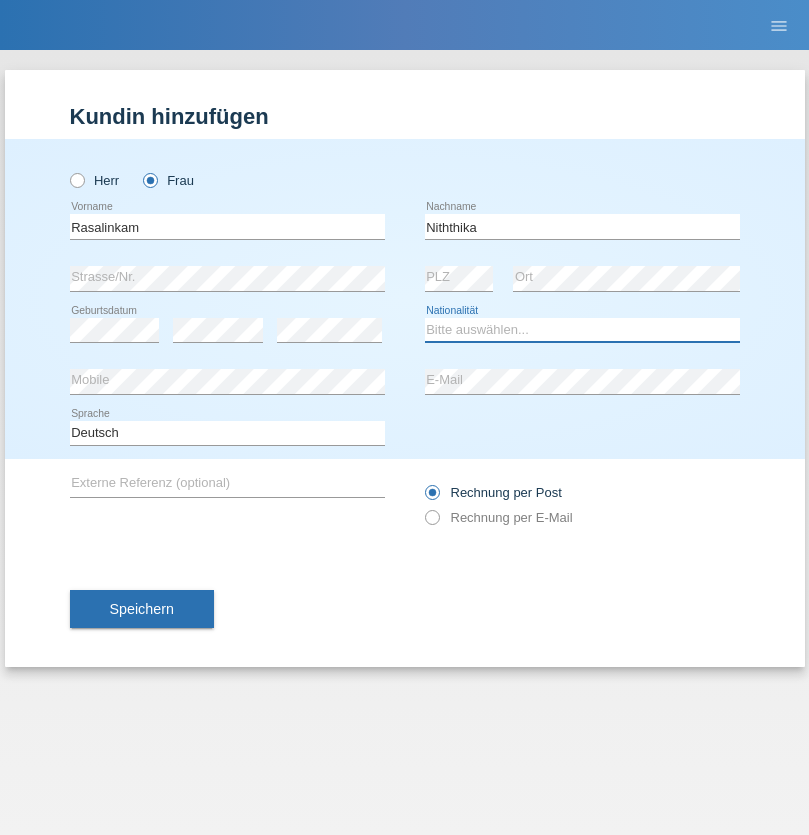 select on "LK" 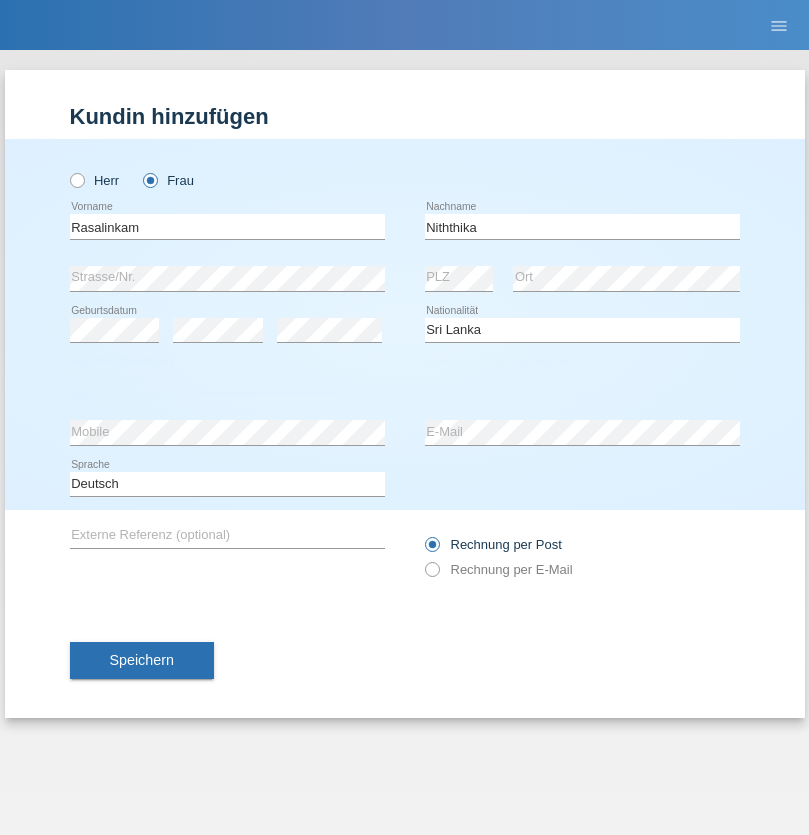 select on "C" 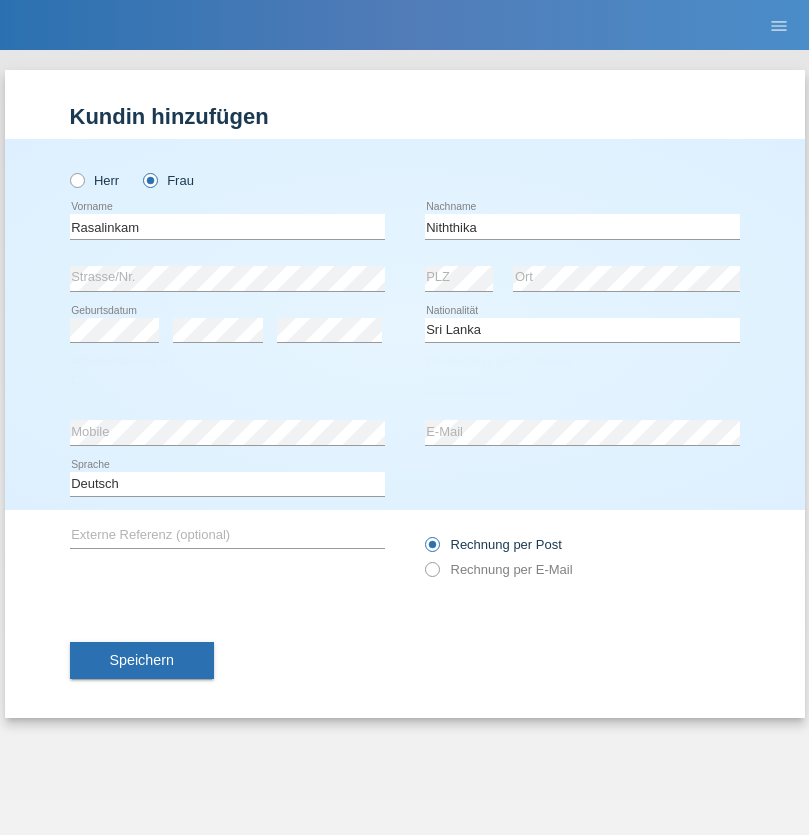 select on "04" 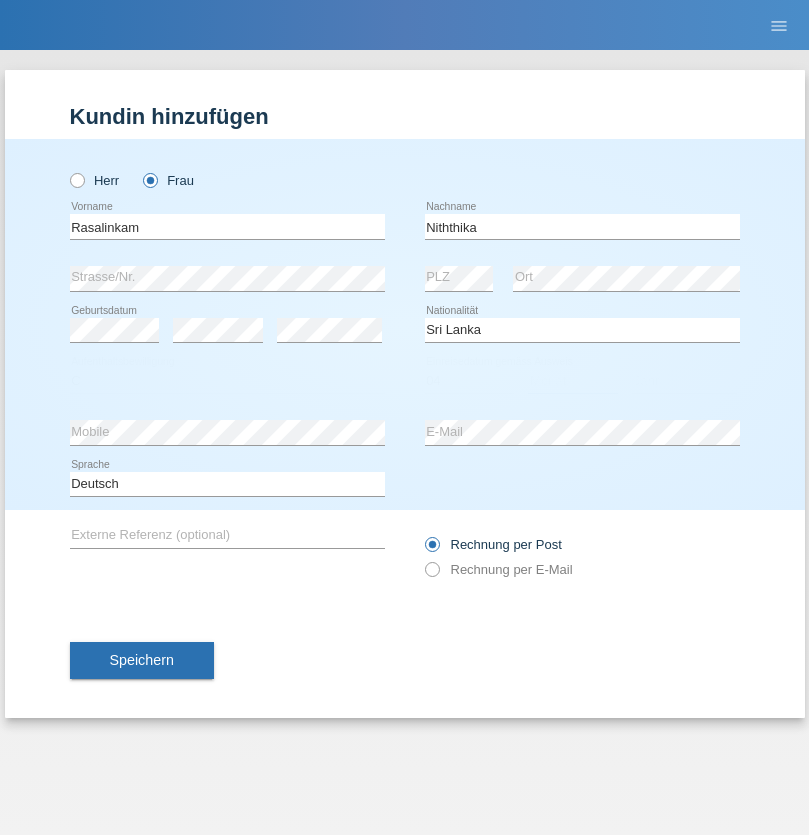 select on "08" 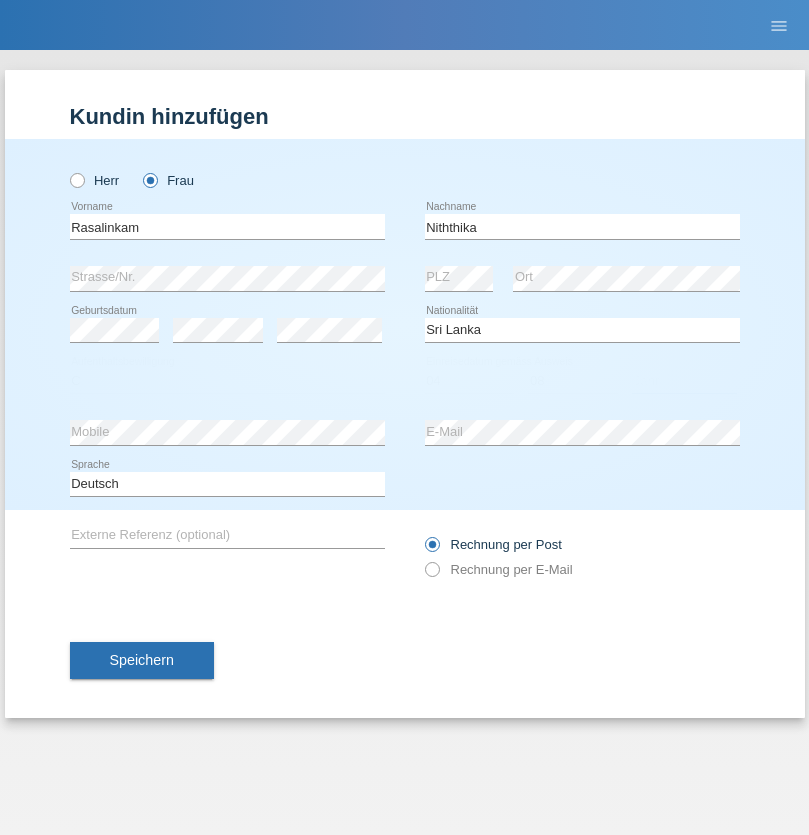 select on "2021" 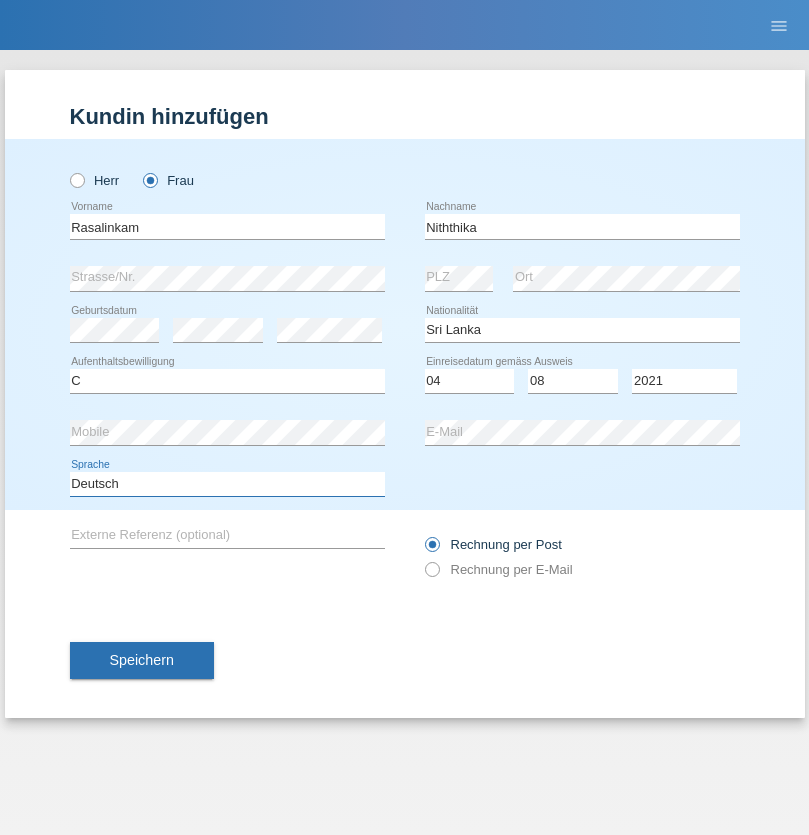 select on "en" 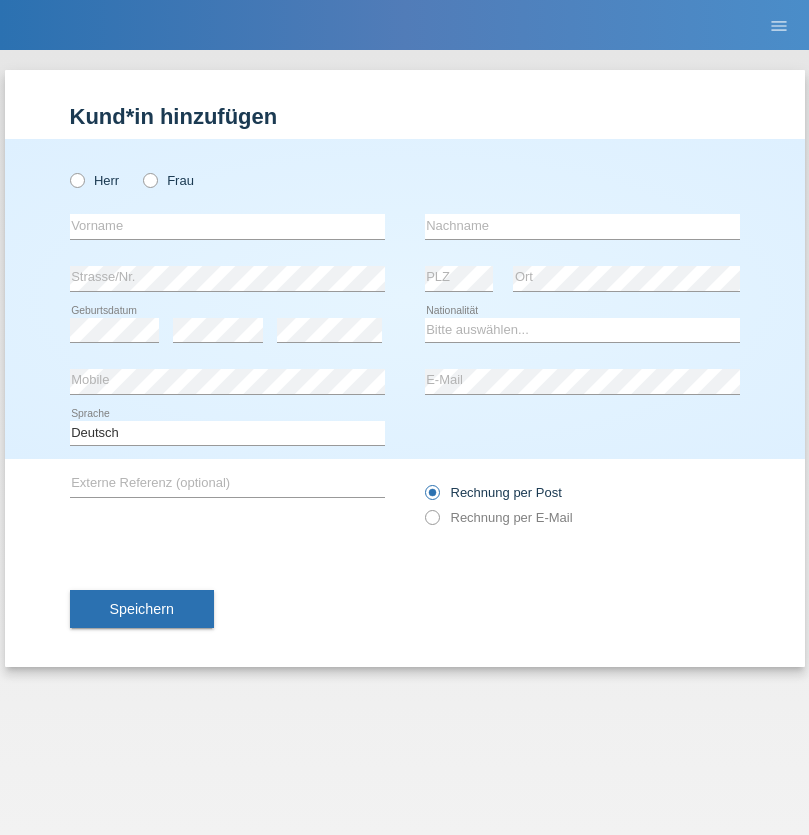 scroll, scrollTop: 0, scrollLeft: 0, axis: both 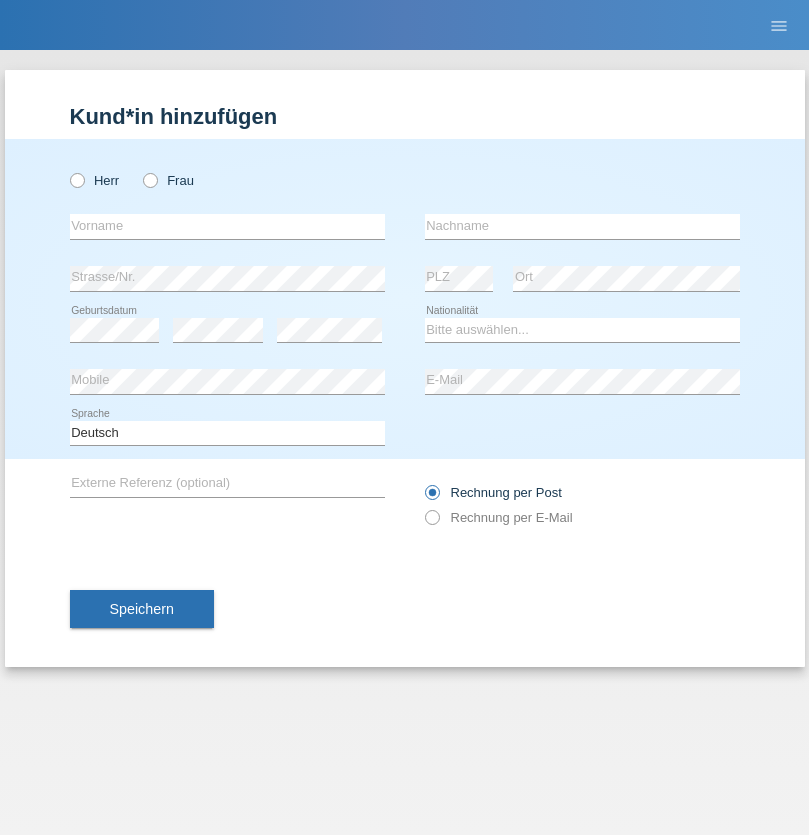 radio on "true" 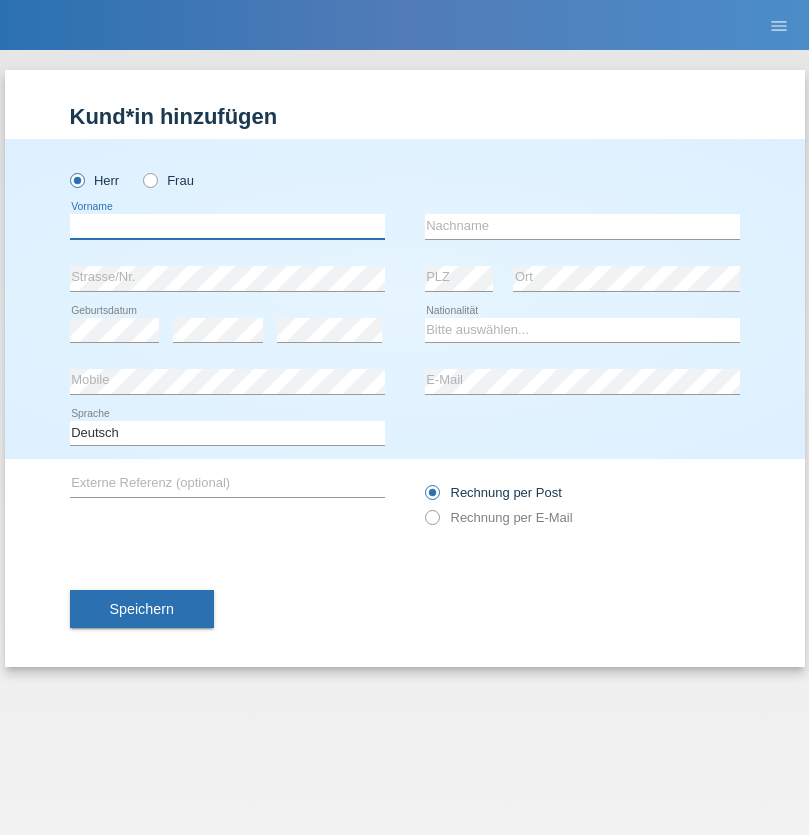 click at bounding box center [227, 226] 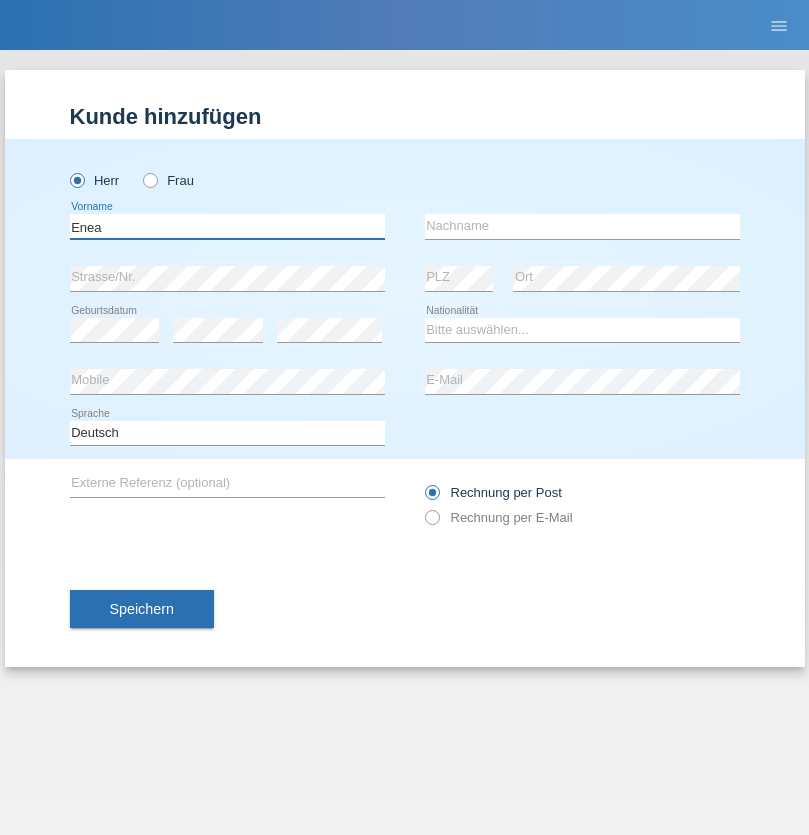 type on "Enea" 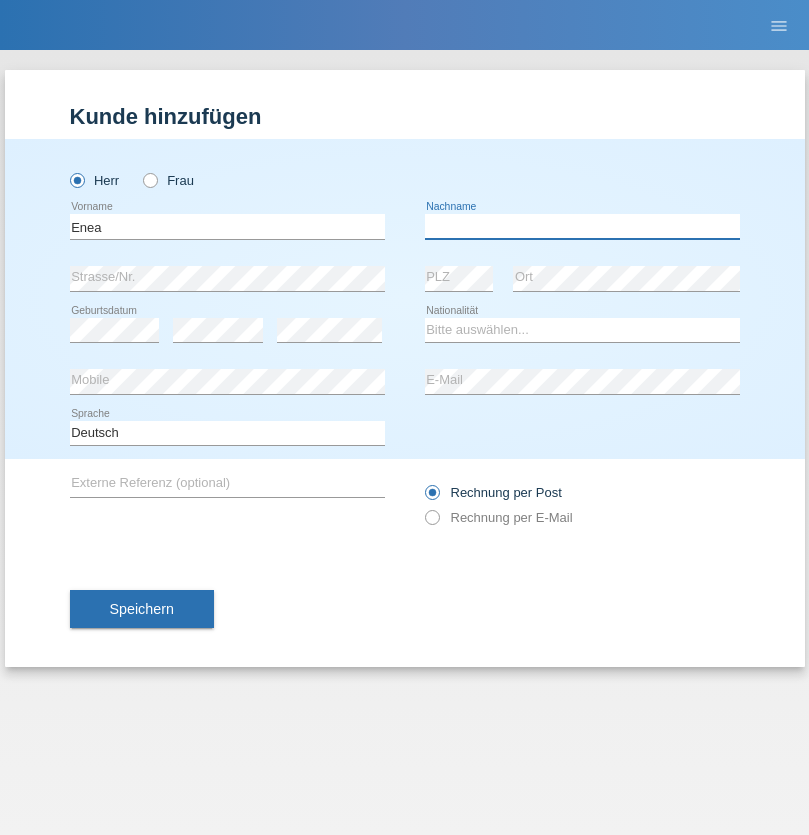 click at bounding box center [582, 226] 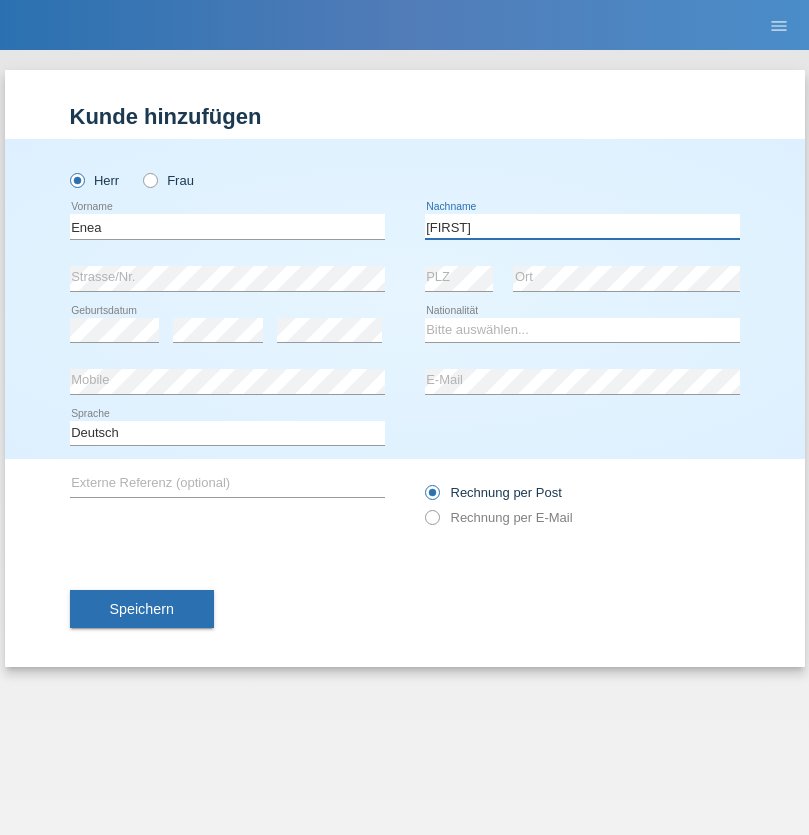 type on "Andrei" 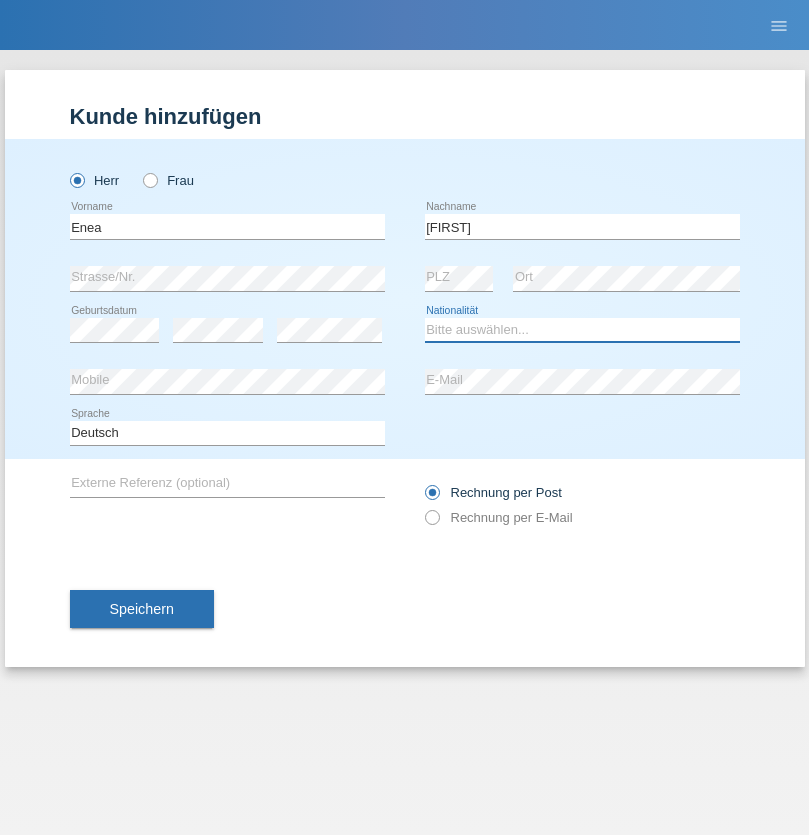 select on "OM" 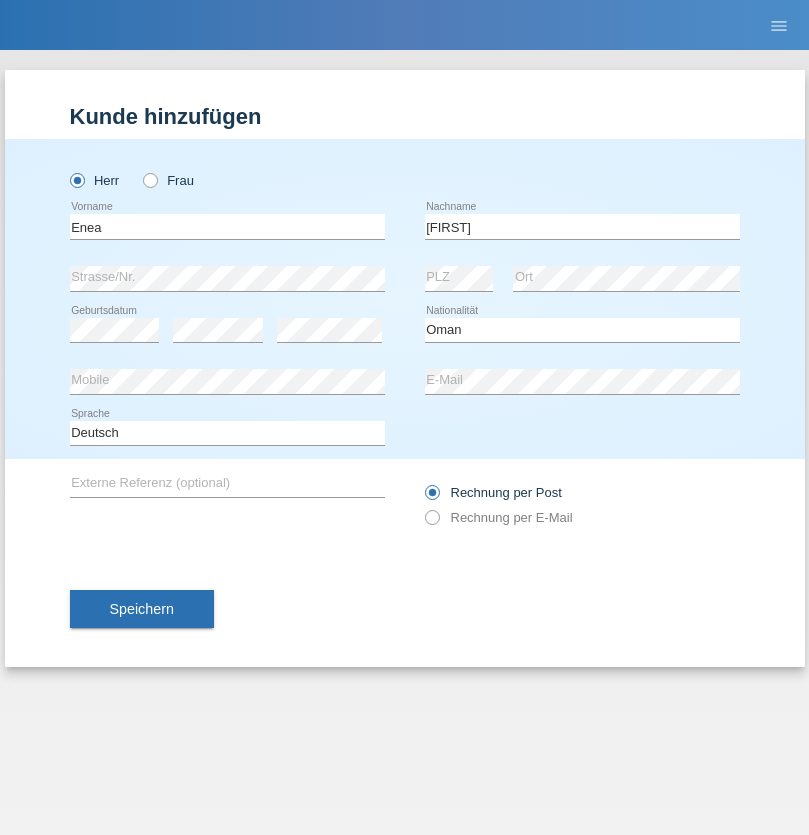 select on "C" 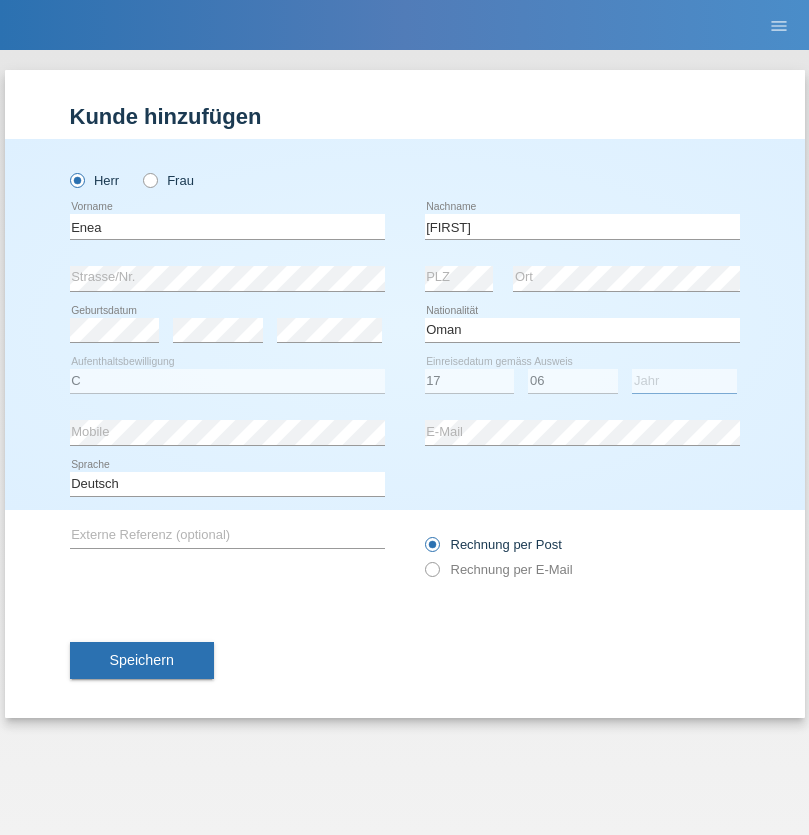 select on "2021" 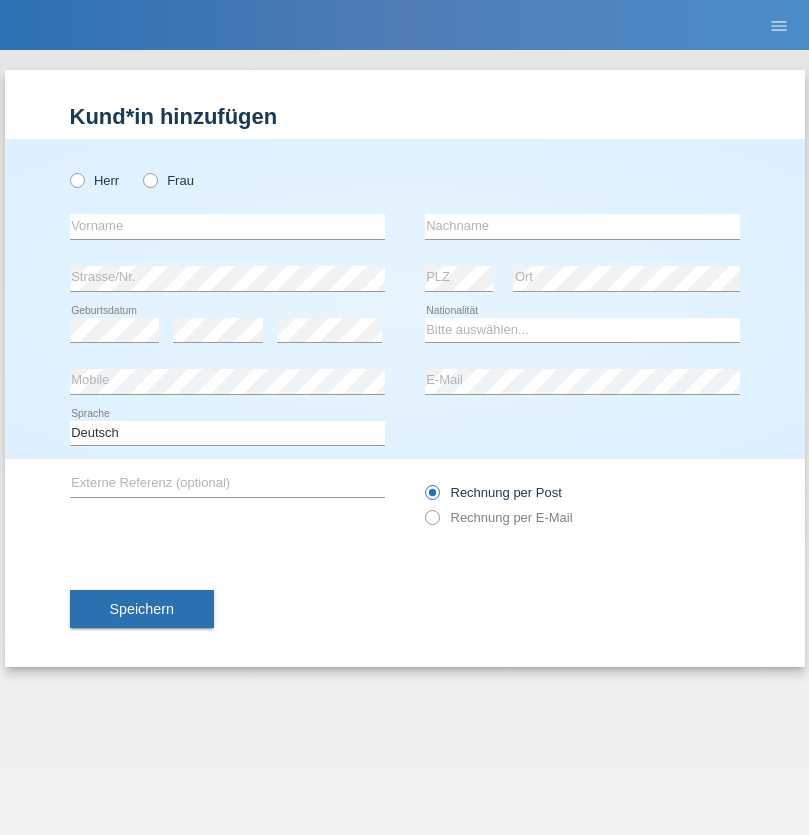 scroll, scrollTop: 0, scrollLeft: 0, axis: both 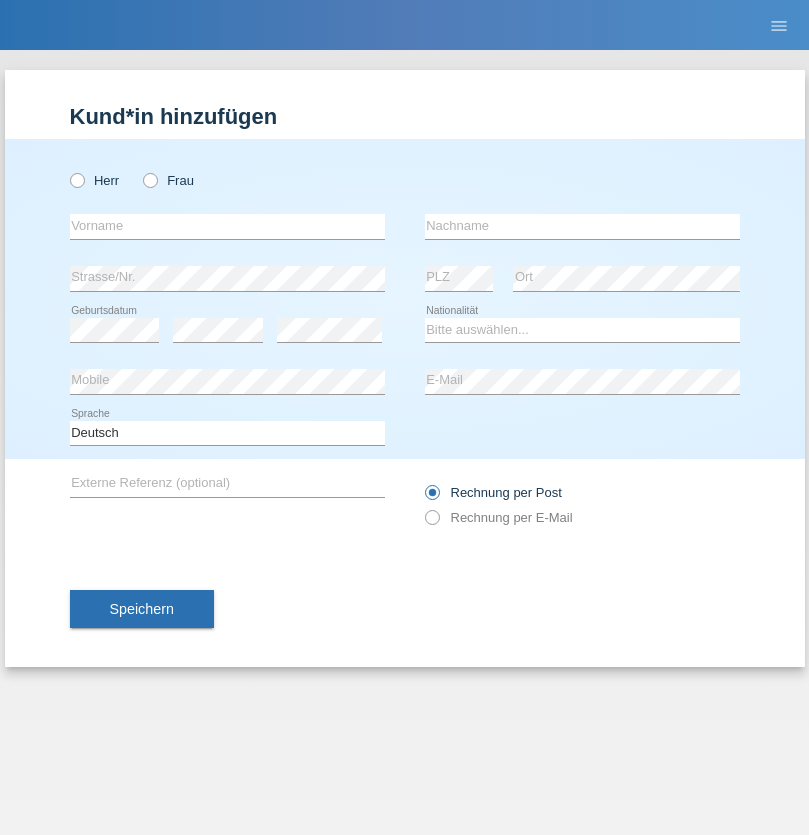 radio on "true" 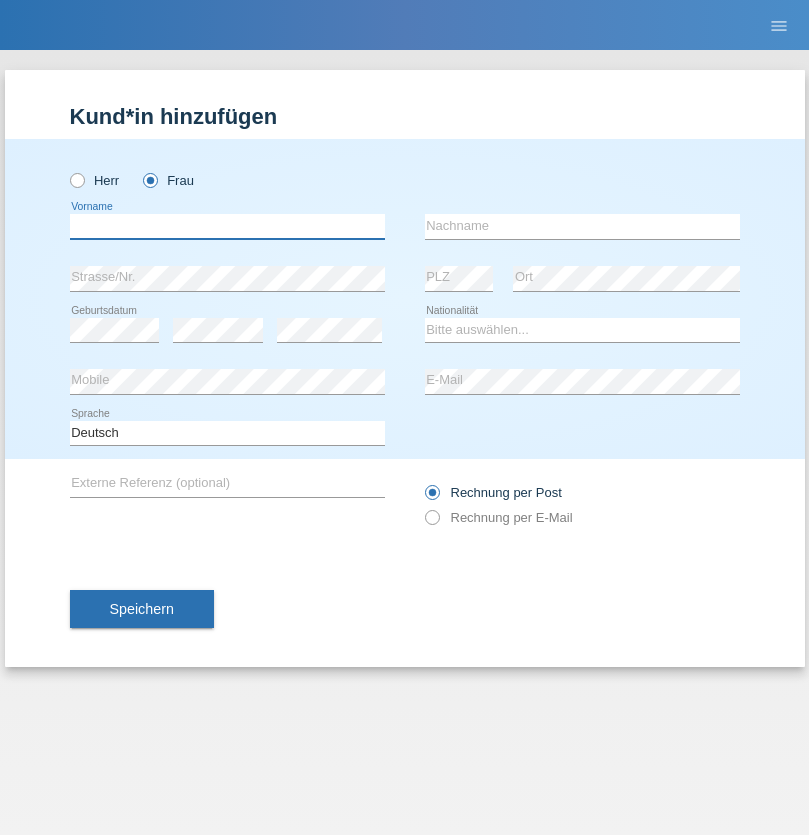 click at bounding box center [227, 226] 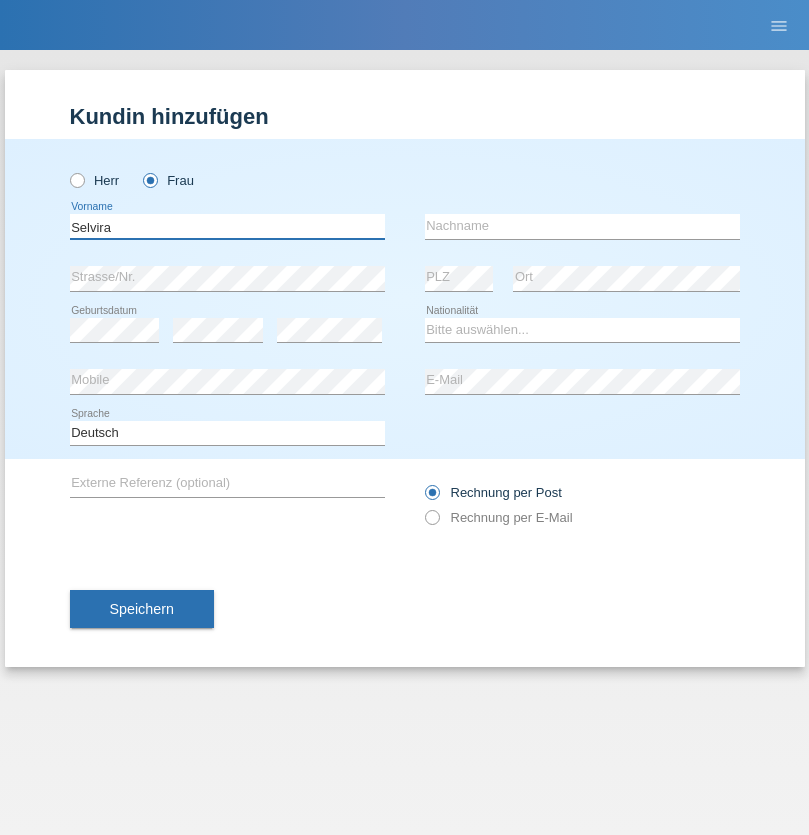 type on "Selvira" 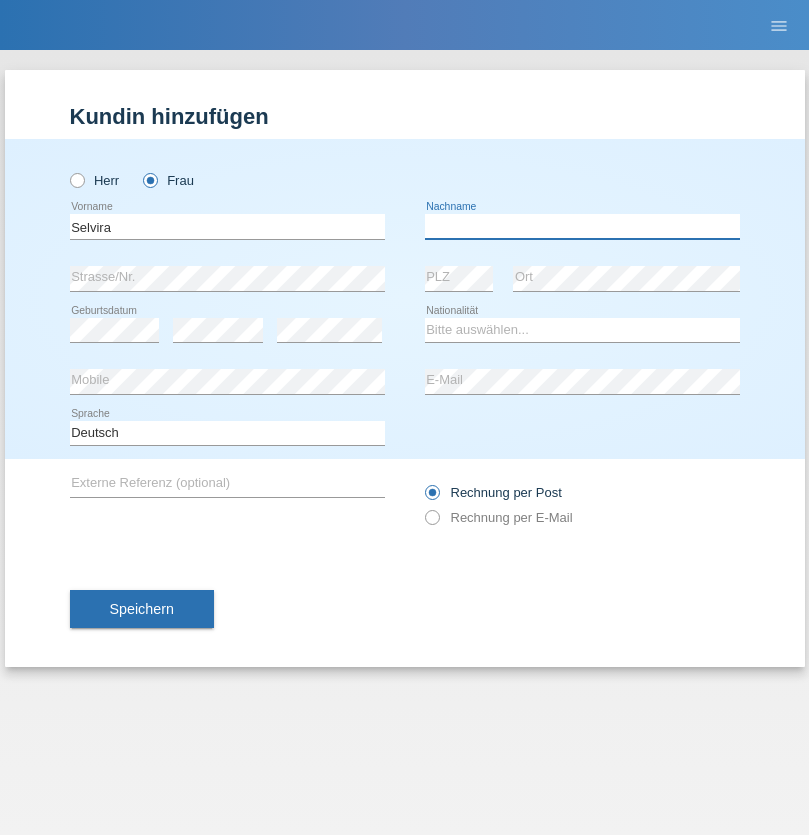 click at bounding box center (582, 226) 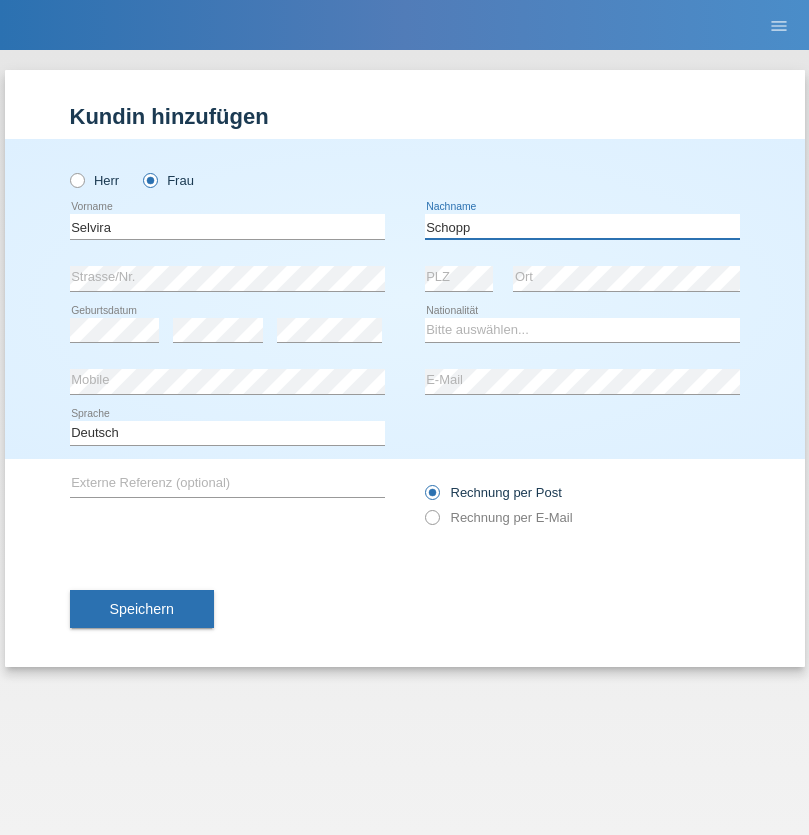 type on "Schopp" 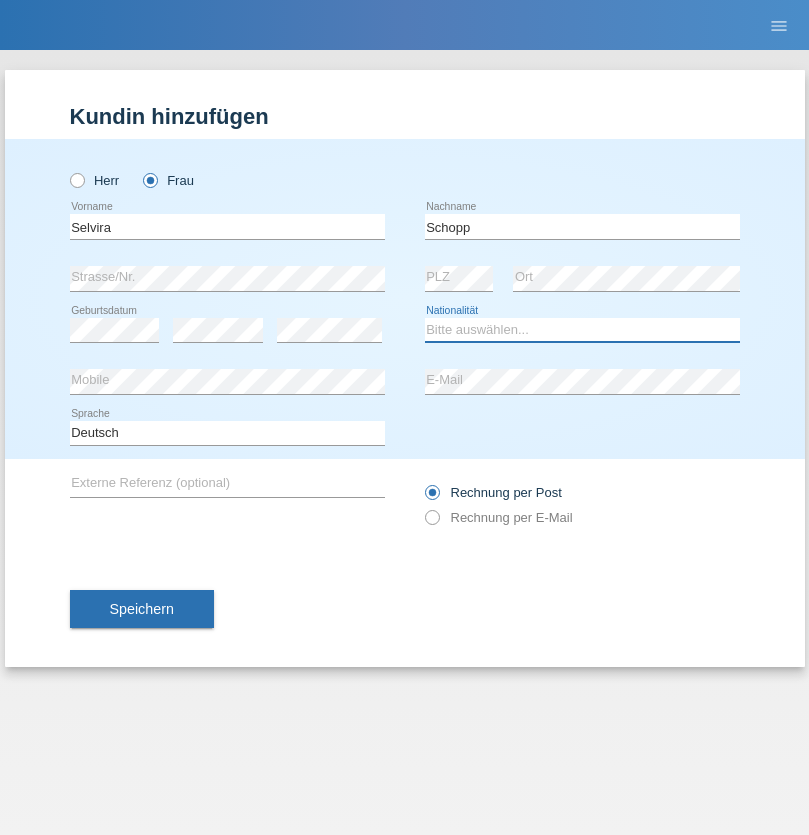 select on "CH" 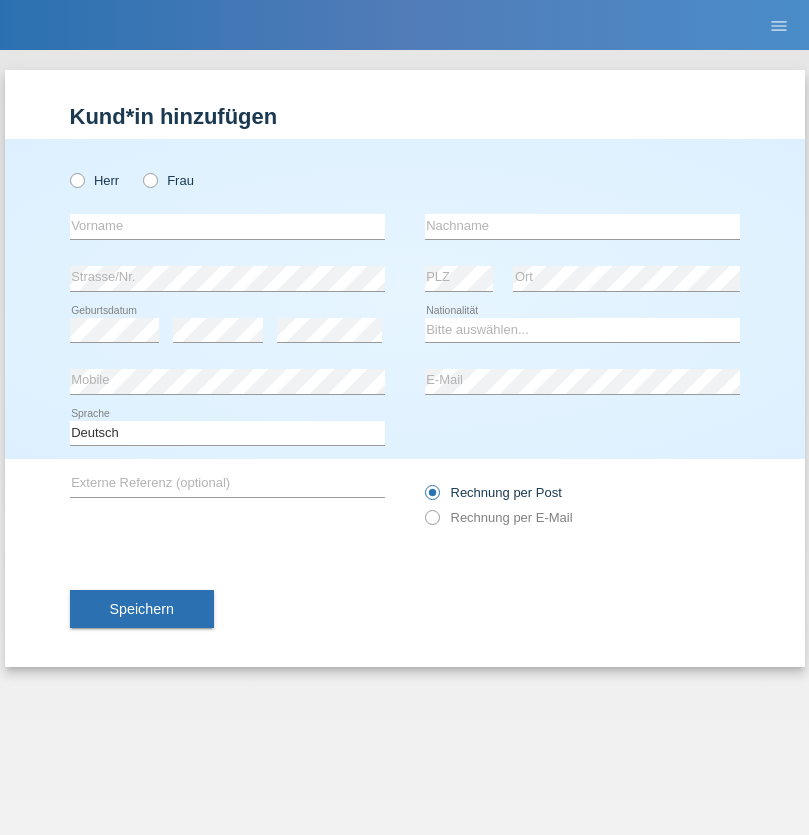 scroll, scrollTop: 0, scrollLeft: 0, axis: both 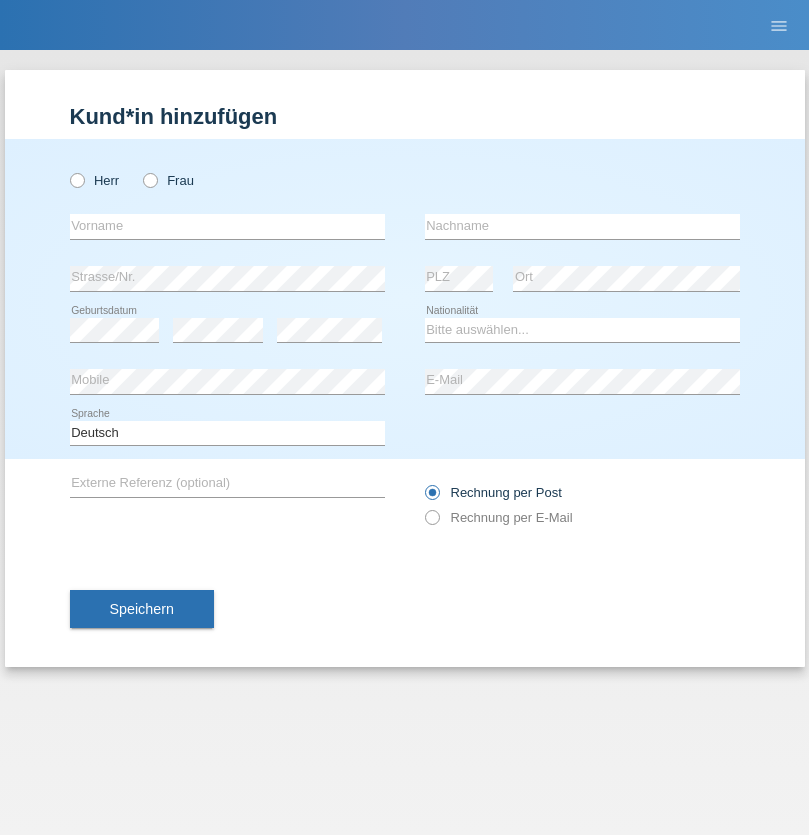 radio on "true" 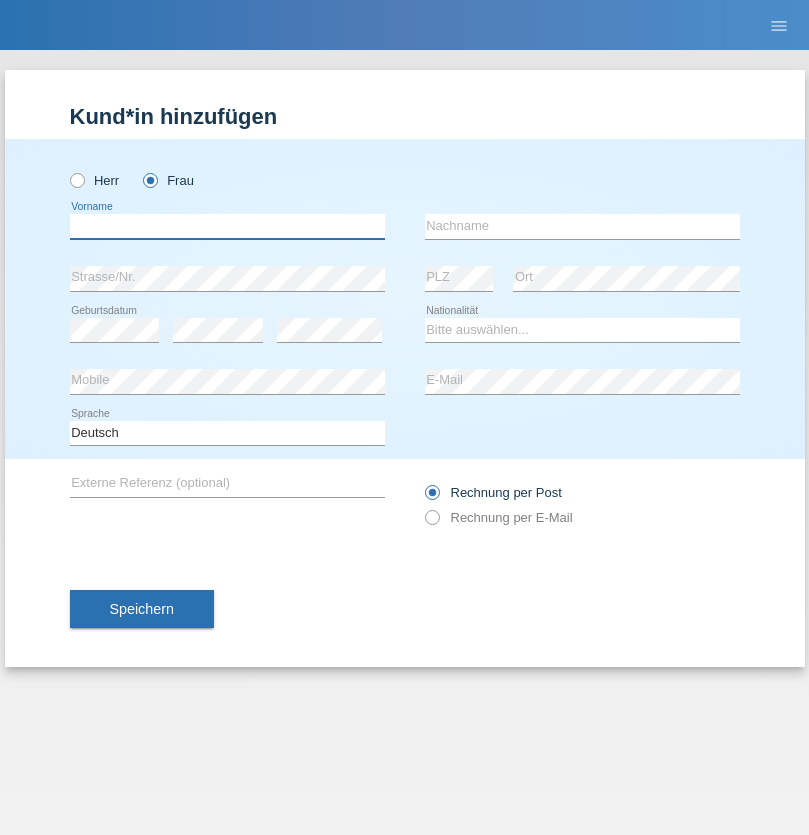 click at bounding box center (227, 226) 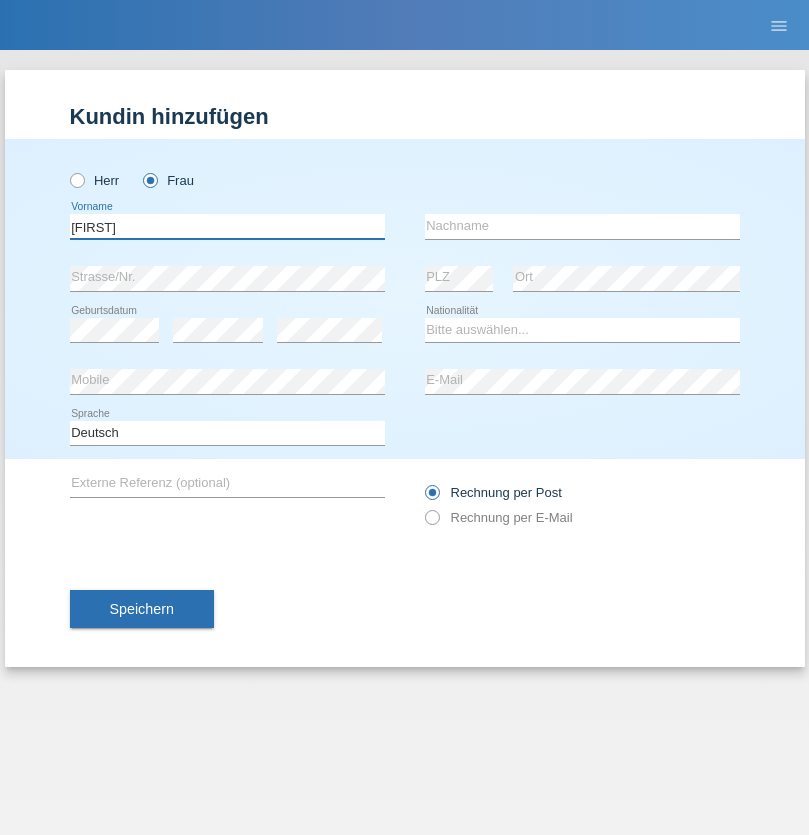 type on "MICHAELA" 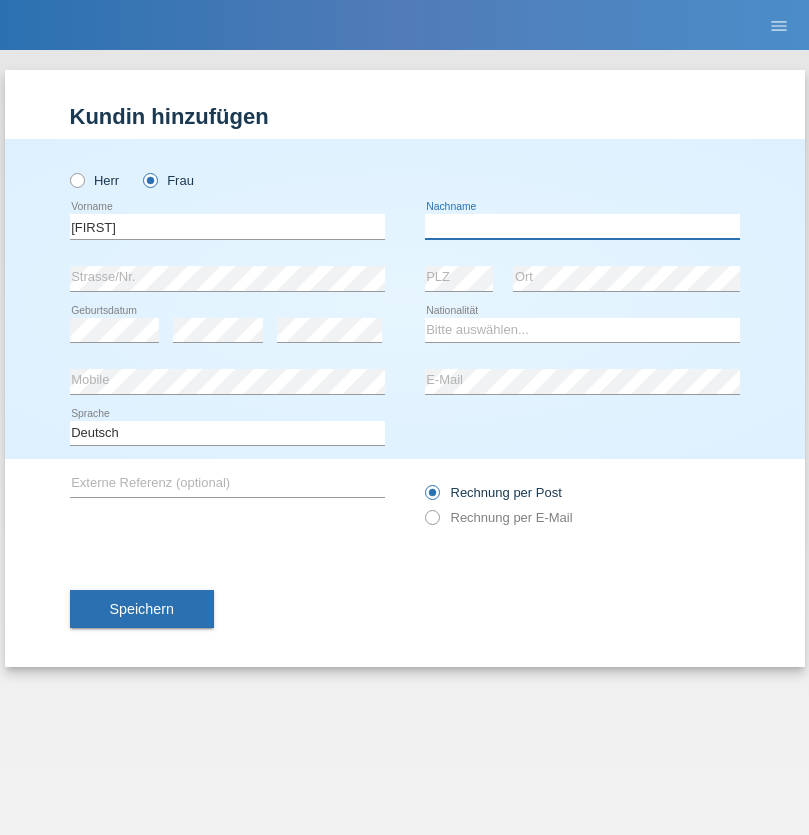 click at bounding box center (582, 226) 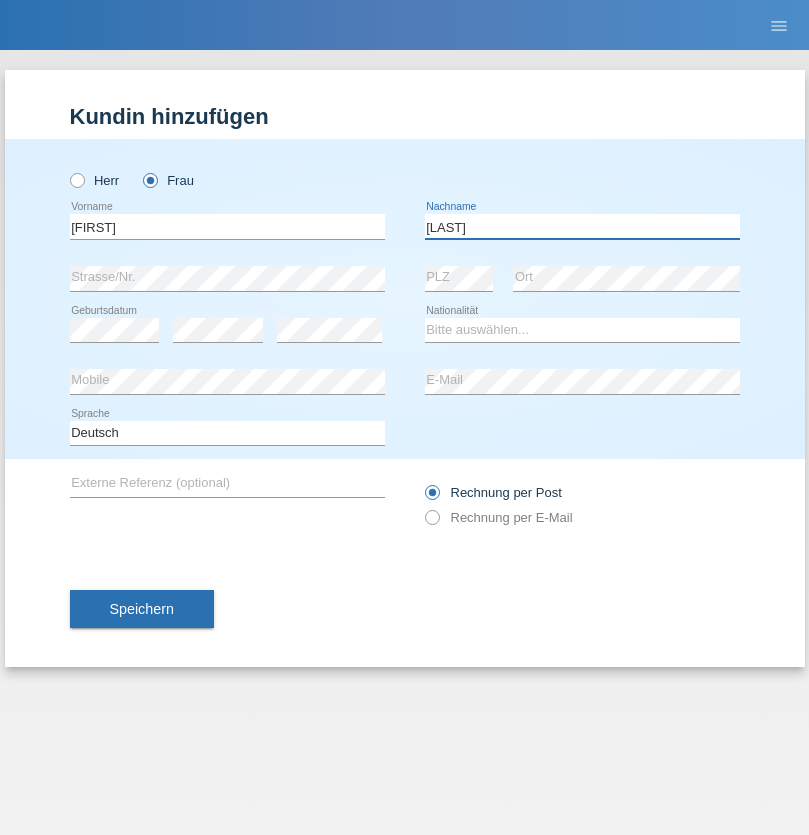 type on "BERNATOVA" 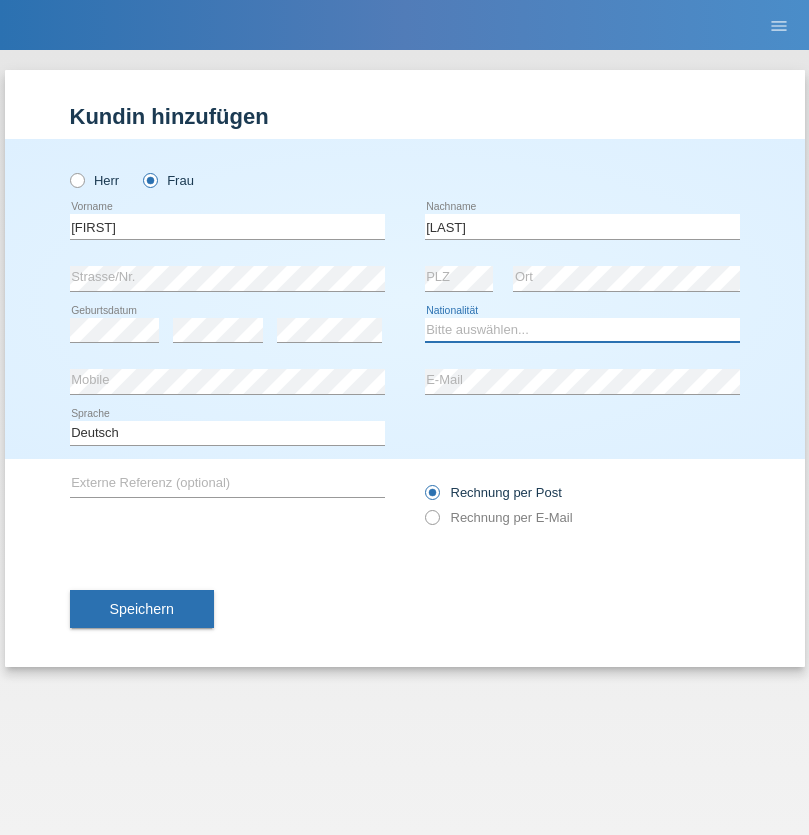 select on "SK" 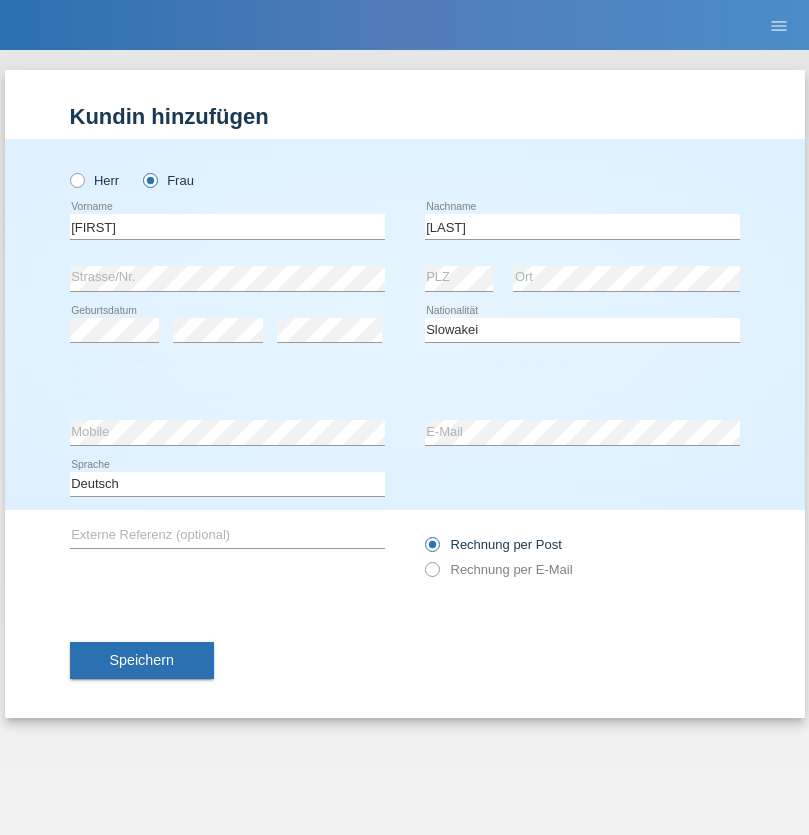select on "C" 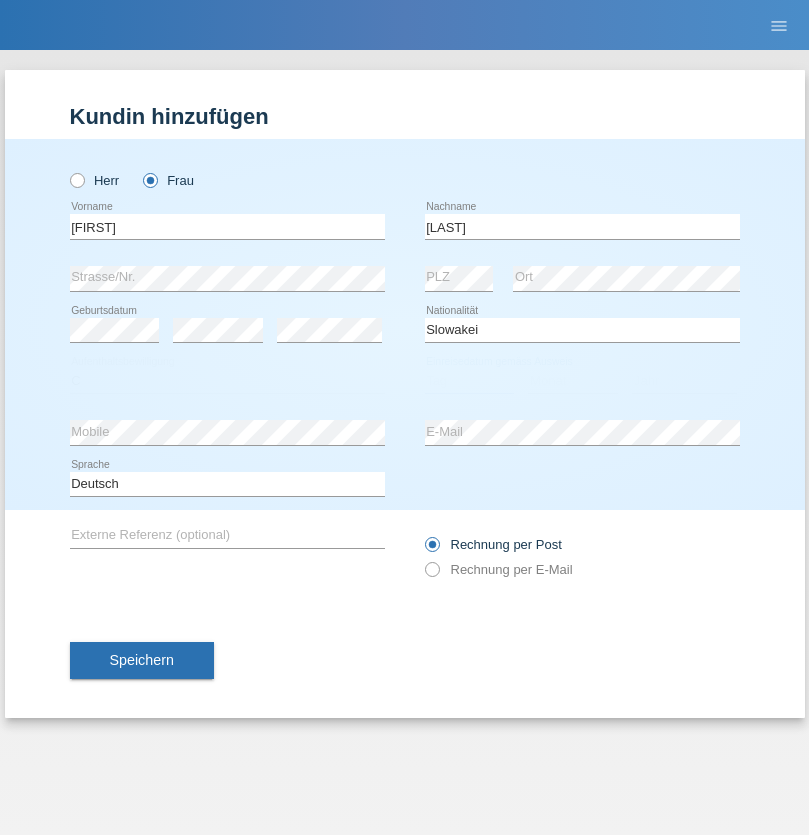 select on "05" 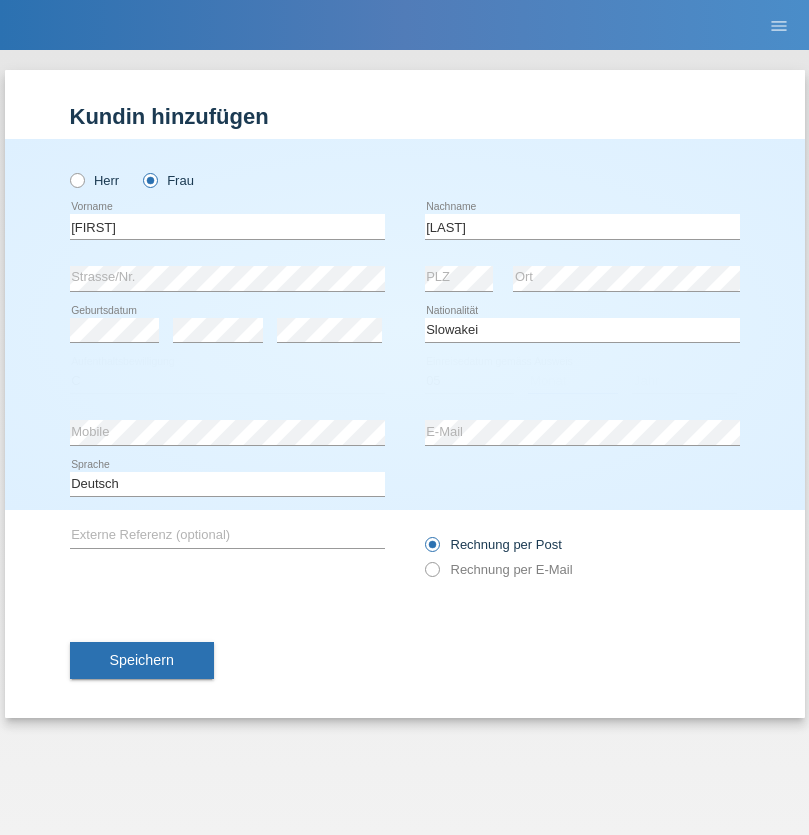 select on "04" 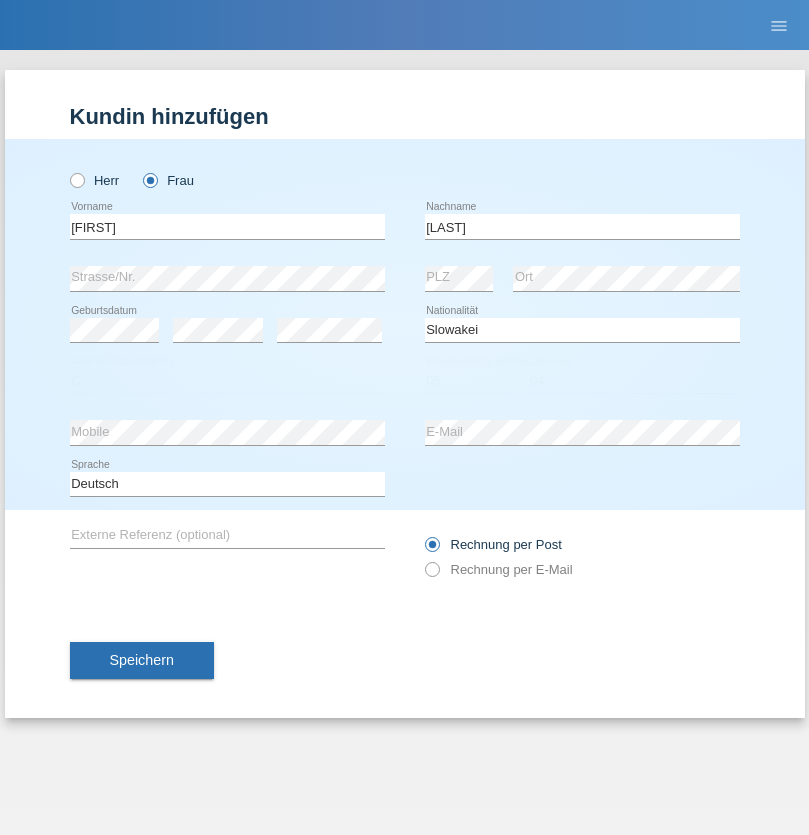 select on "2014" 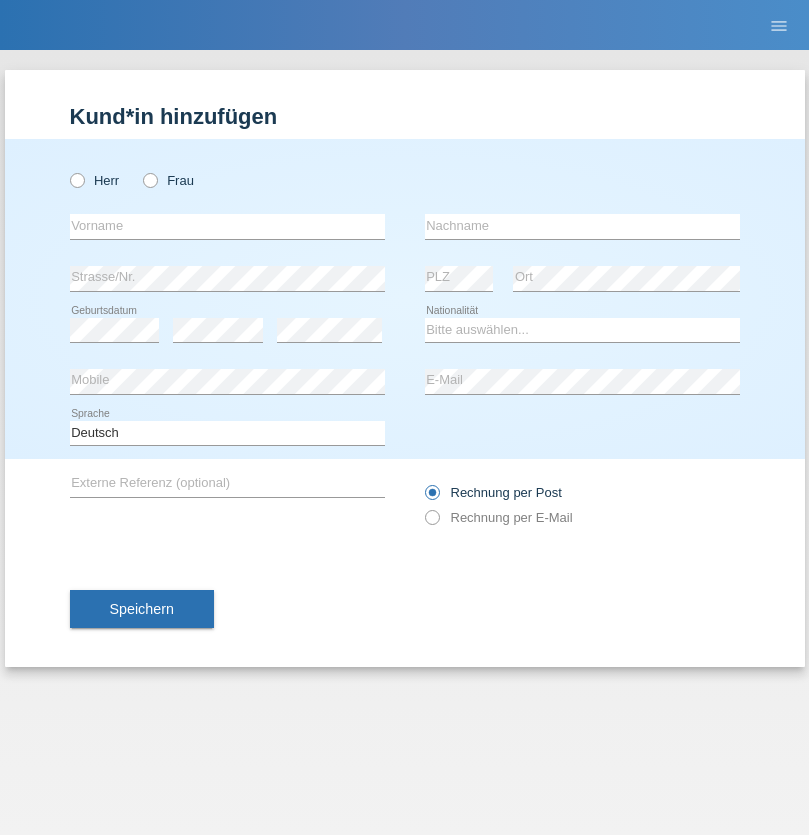scroll, scrollTop: 0, scrollLeft: 0, axis: both 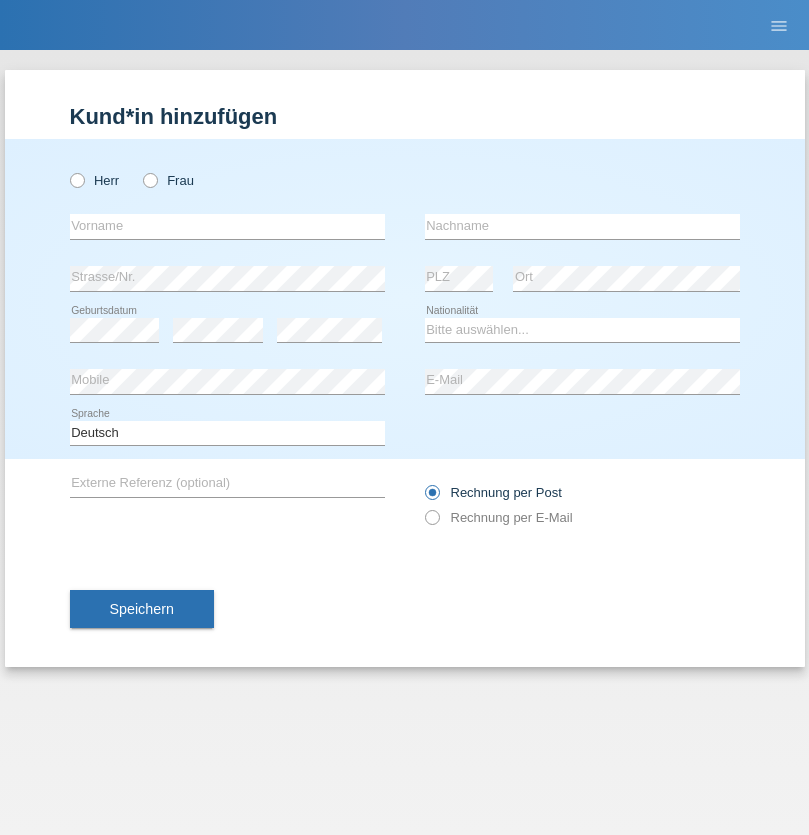 radio on "true" 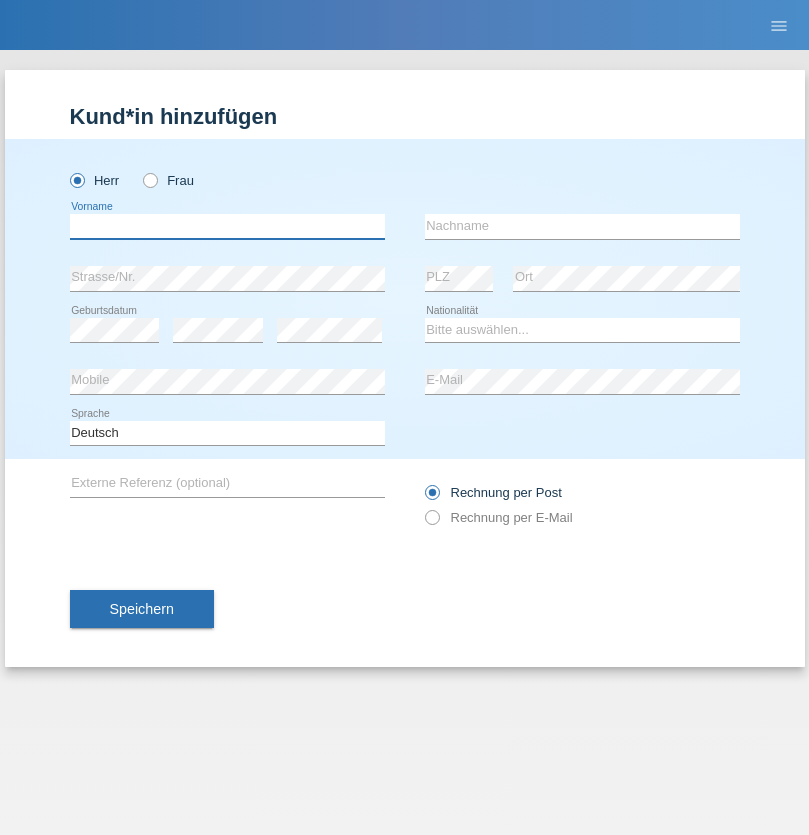 click at bounding box center (227, 226) 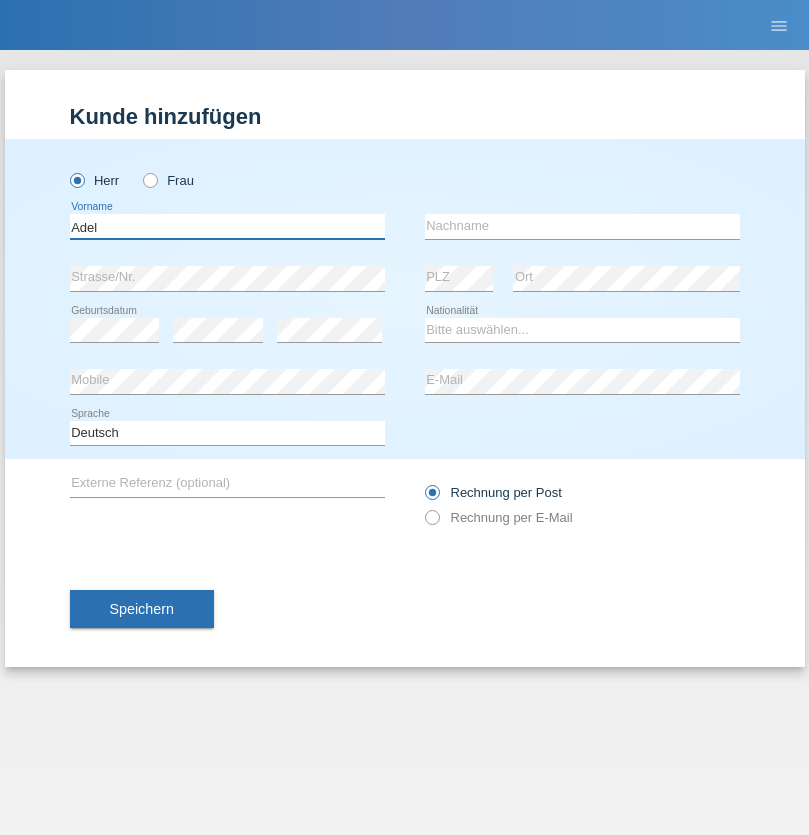 type on "Adel" 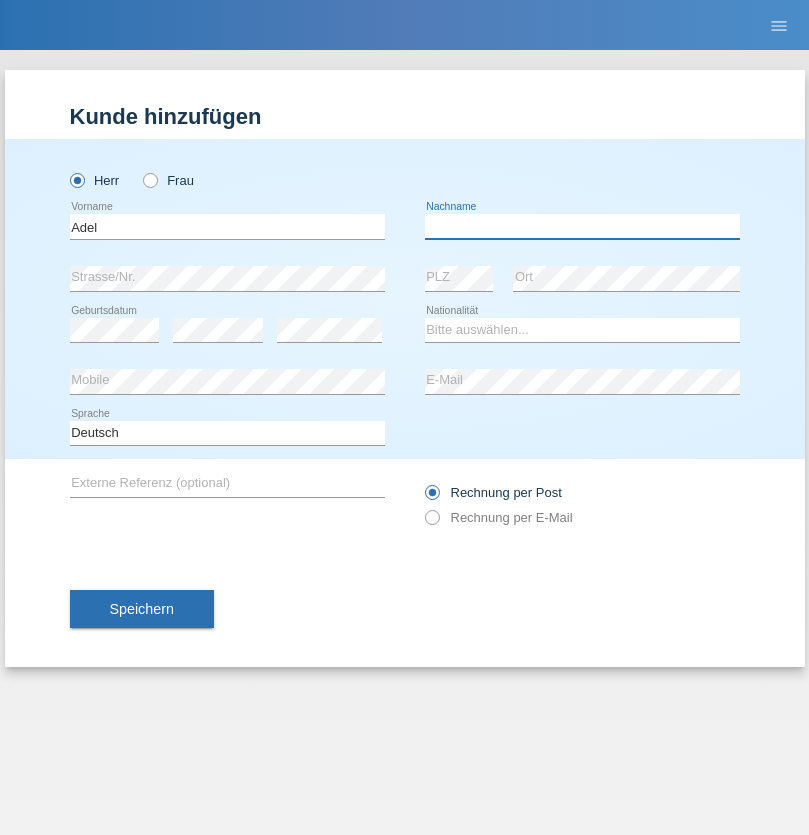 click at bounding box center (582, 226) 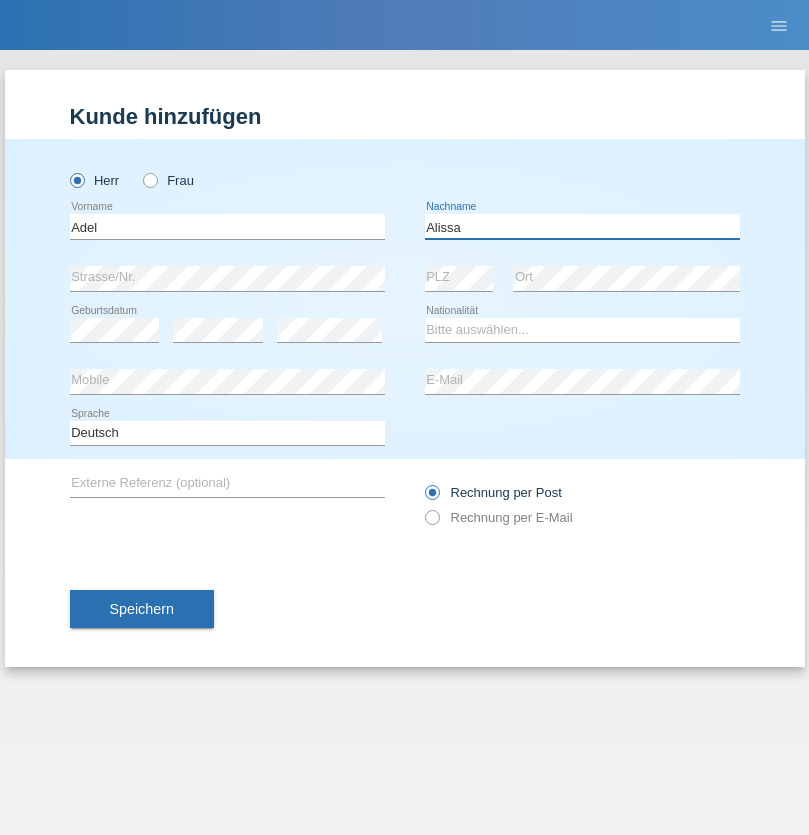 type on "Alissa" 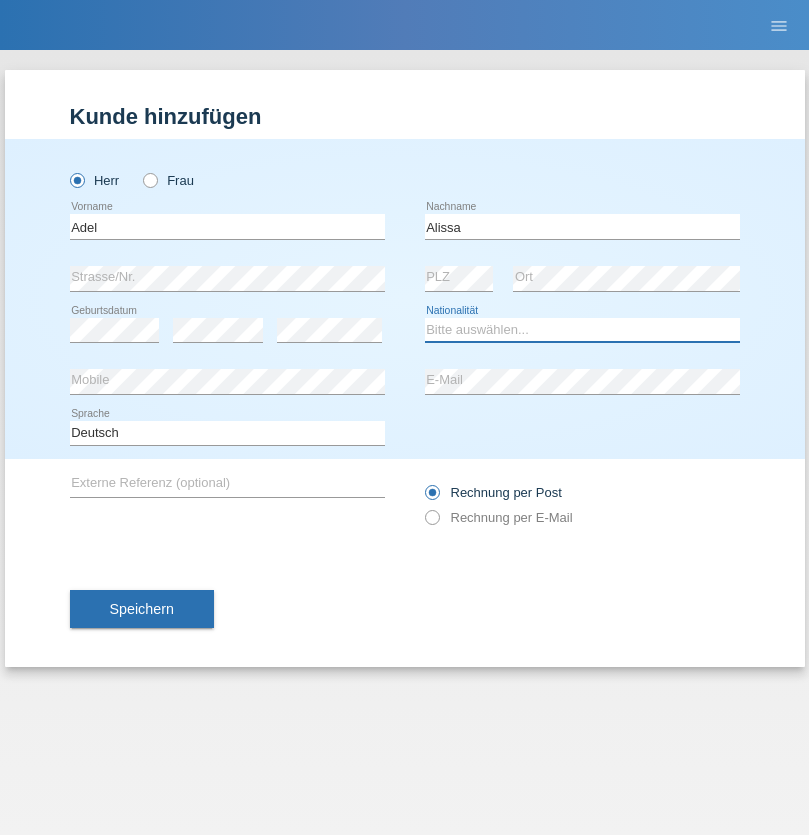 select on "SY" 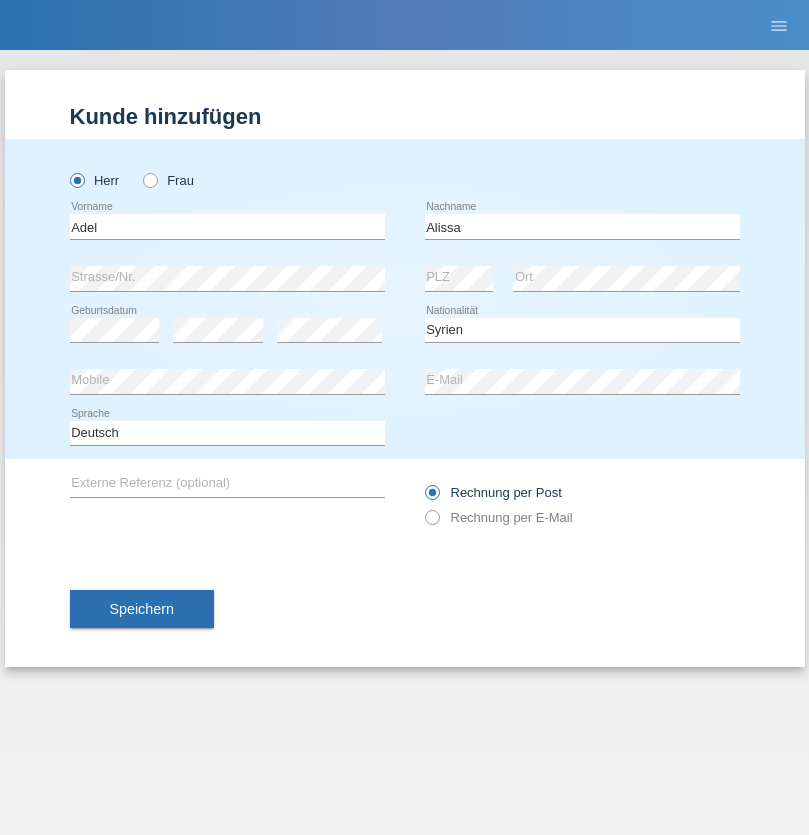 select on "C" 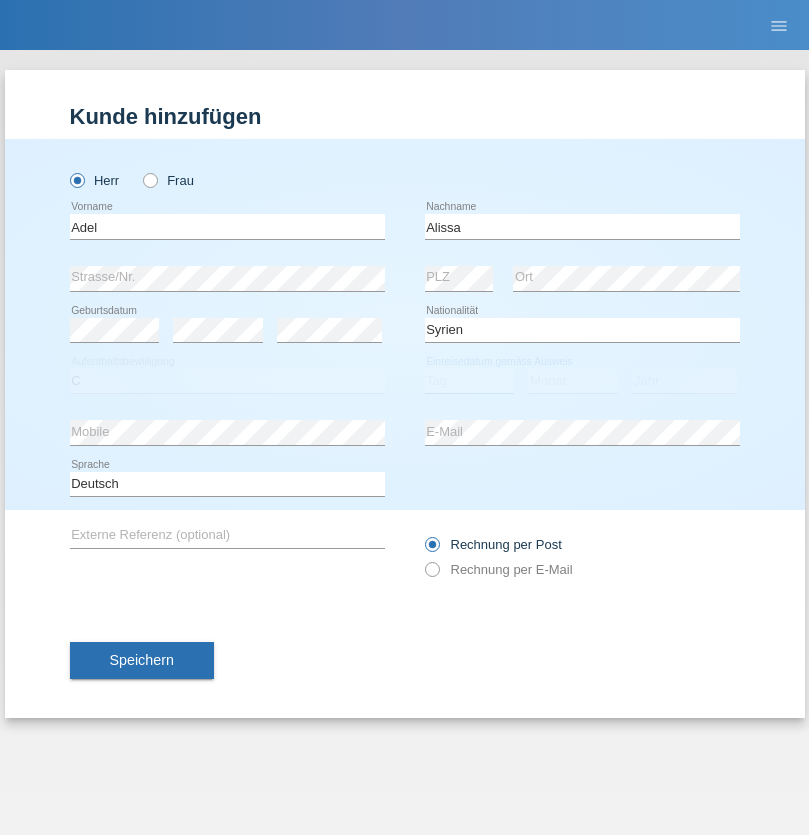 select on "20" 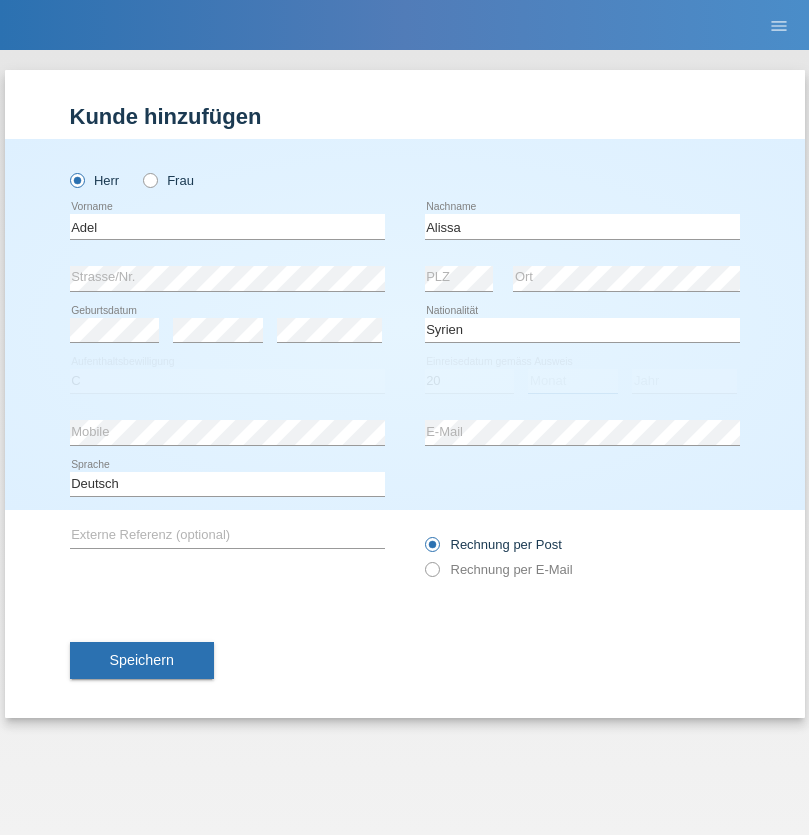 select on "09" 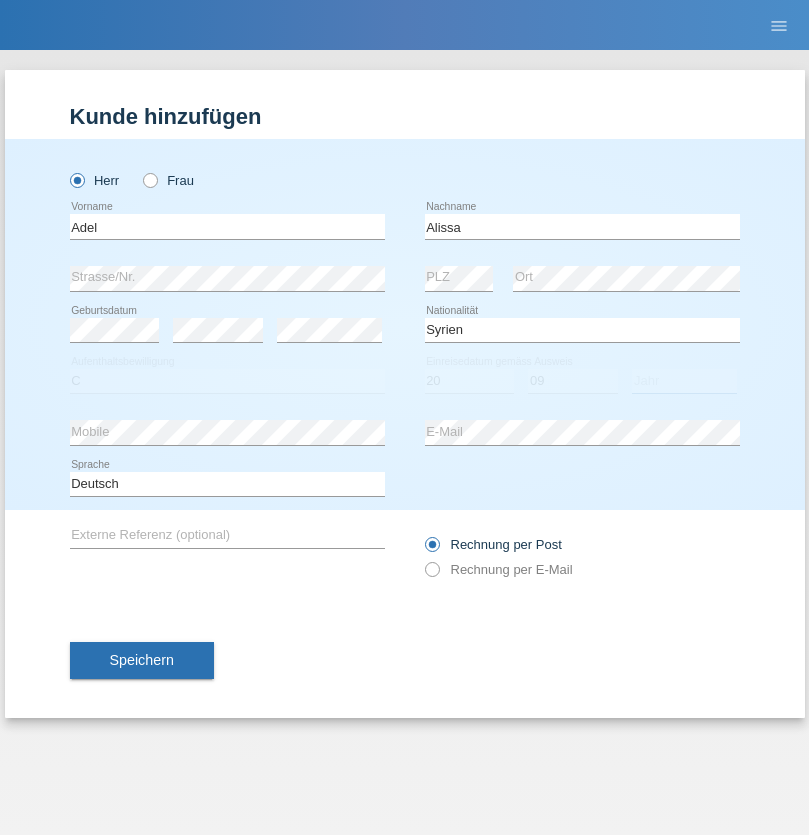 select on "2018" 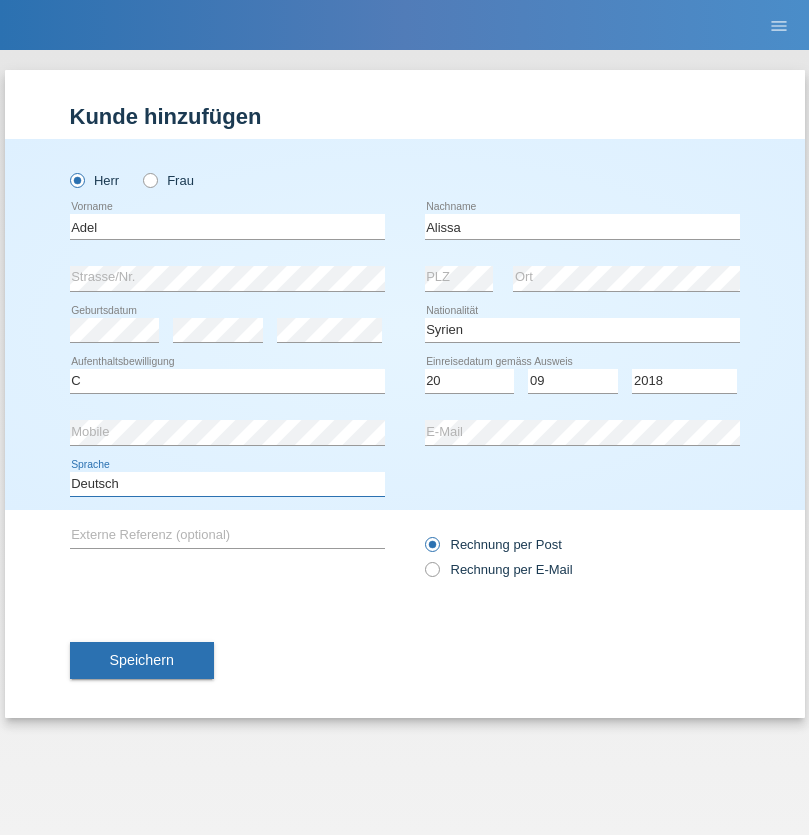 select on "en" 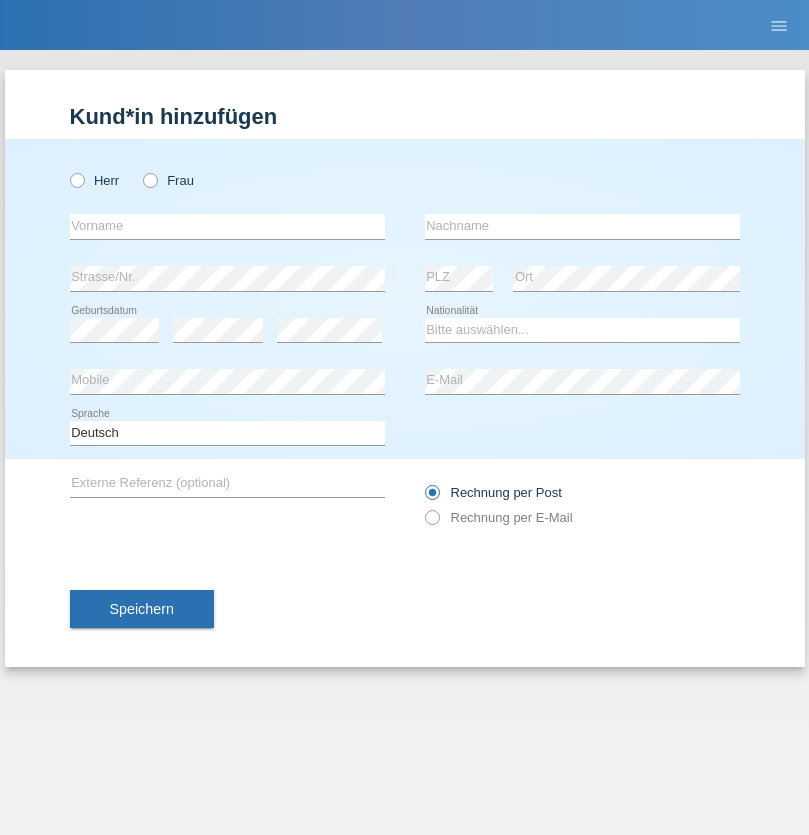 scroll, scrollTop: 0, scrollLeft: 0, axis: both 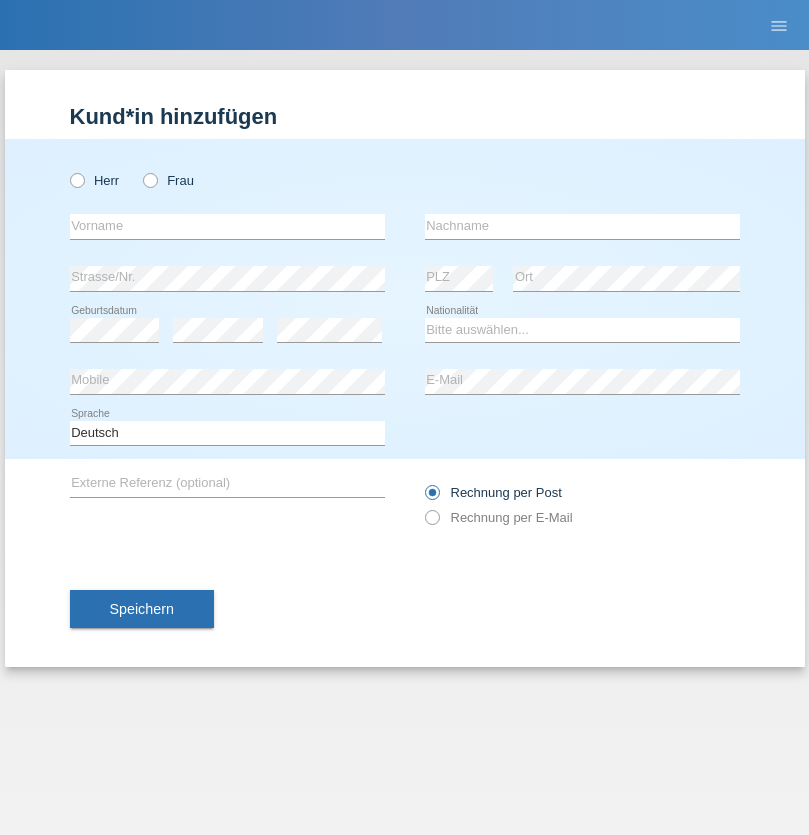 radio on "true" 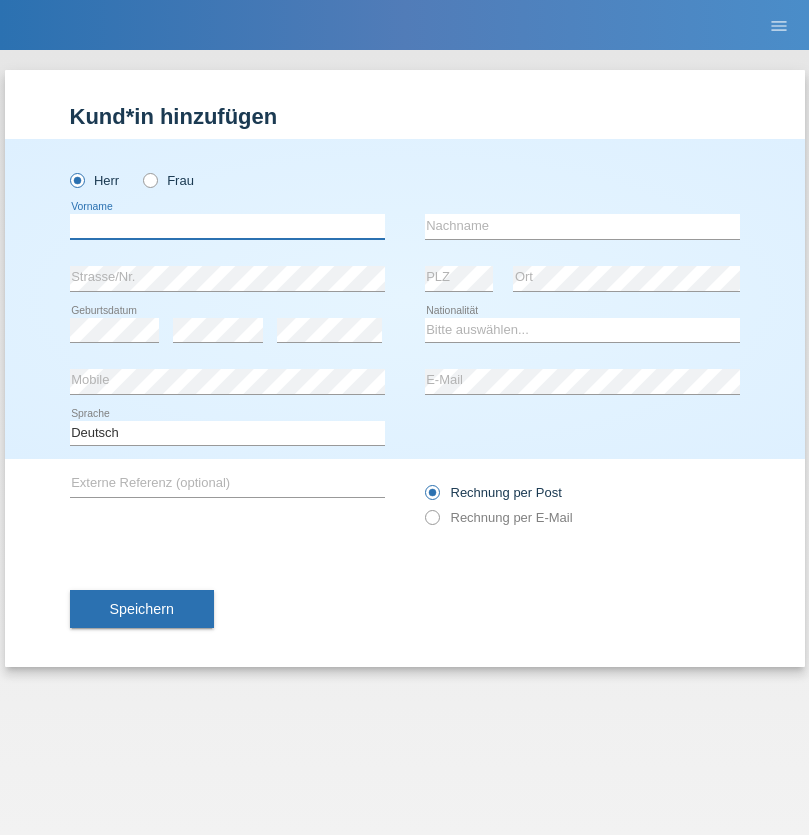 click at bounding box center [227, 226] 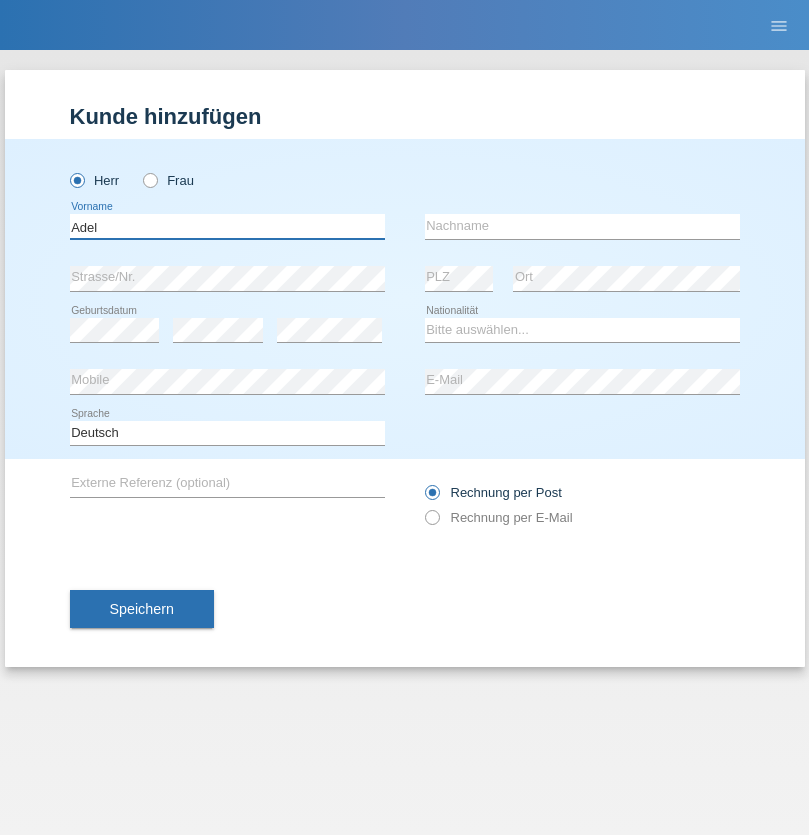 type on "Adel" 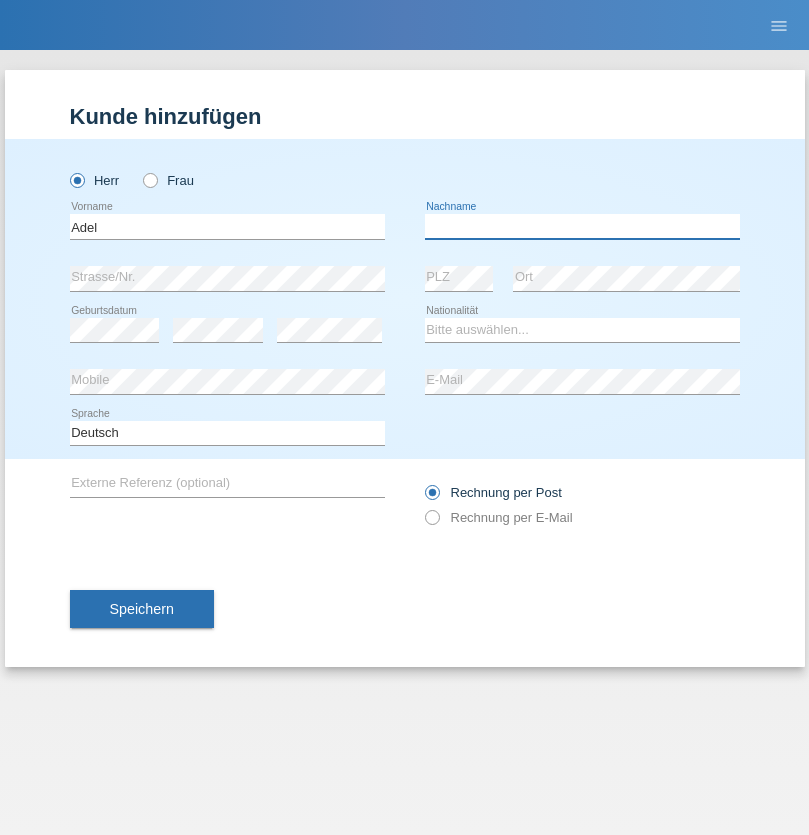 click at bounding box center (582, 226) 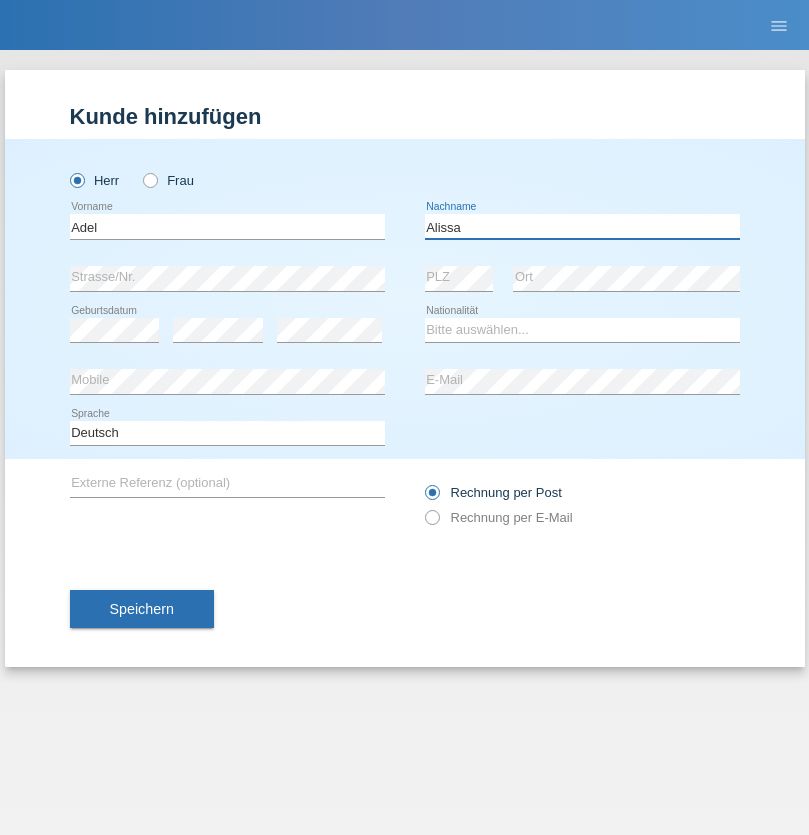 type on "Alissa" 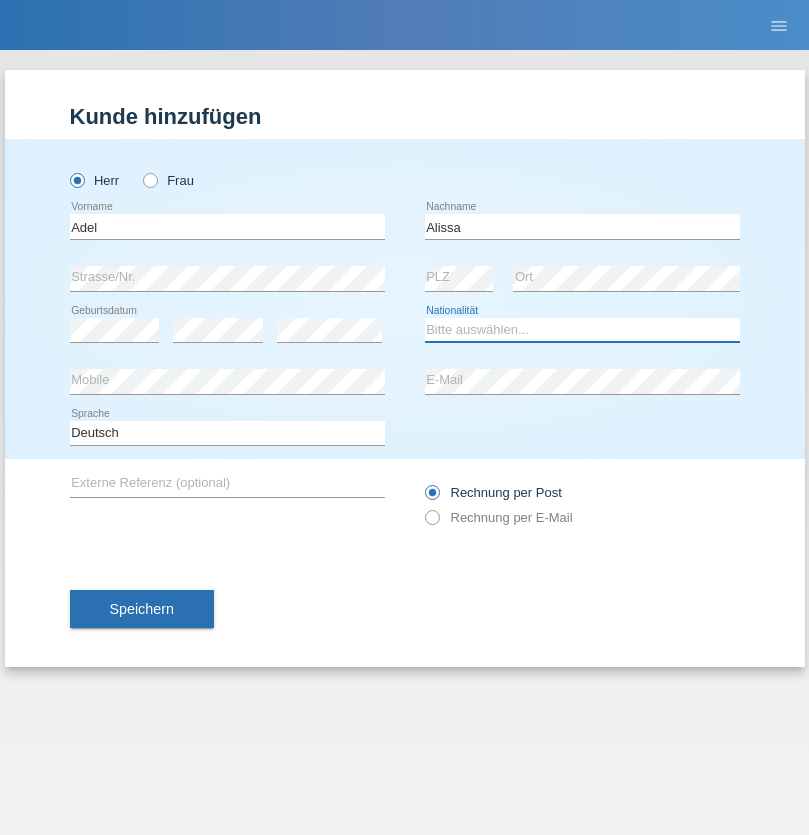 select on "SY" 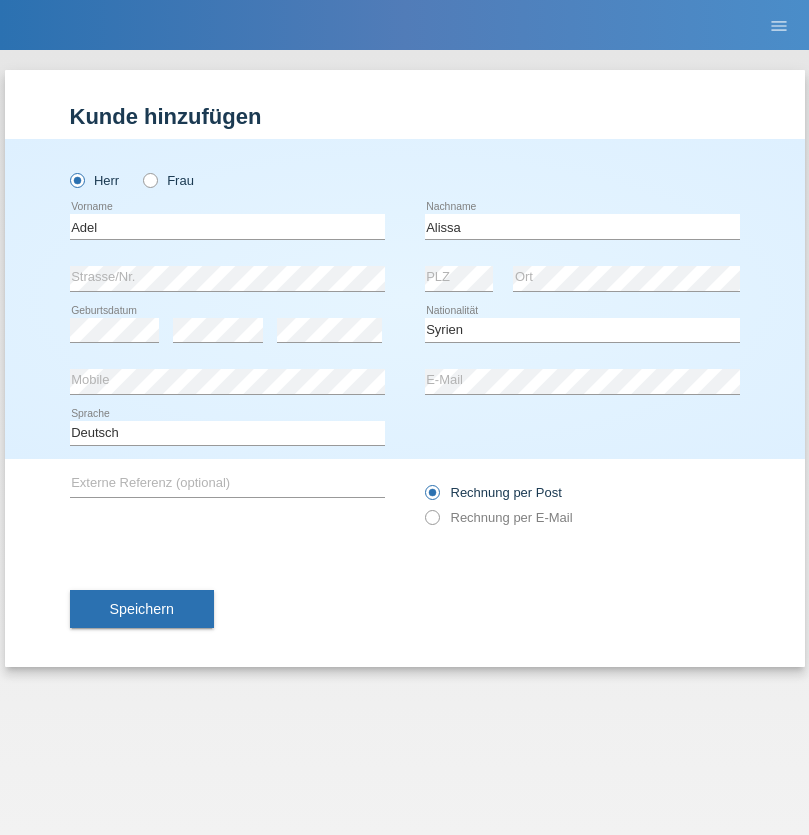 select on "C" 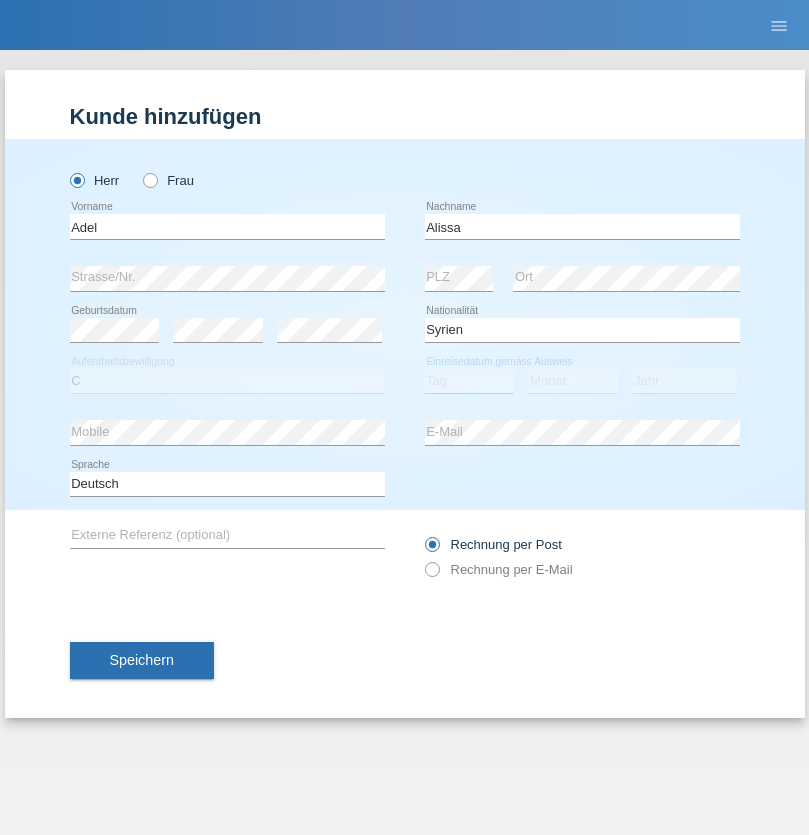 select on "20" 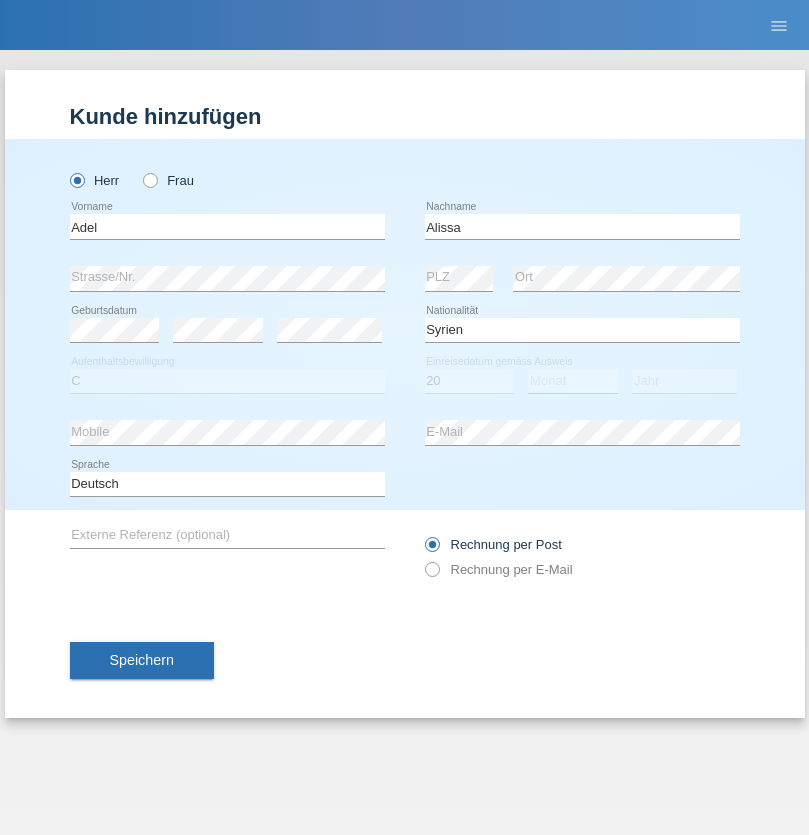 select on "09" 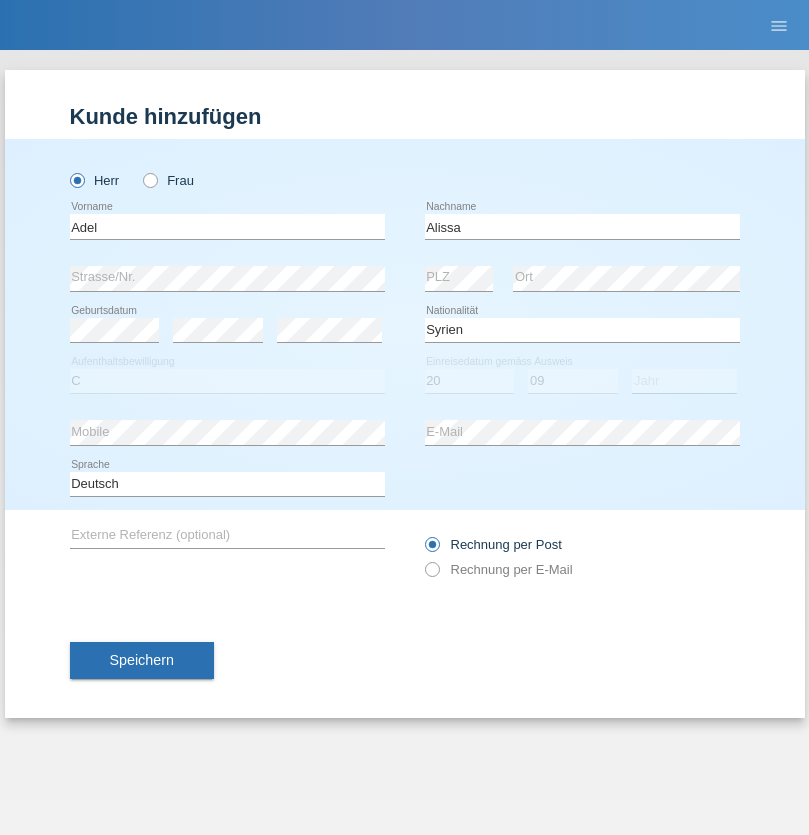 select on "2018" 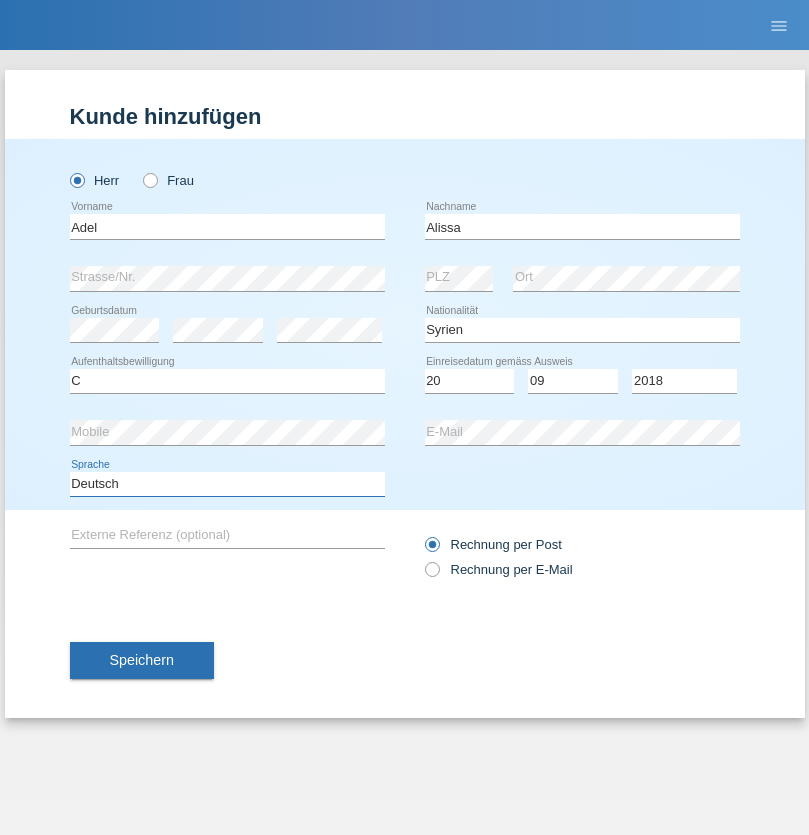 select on "en" 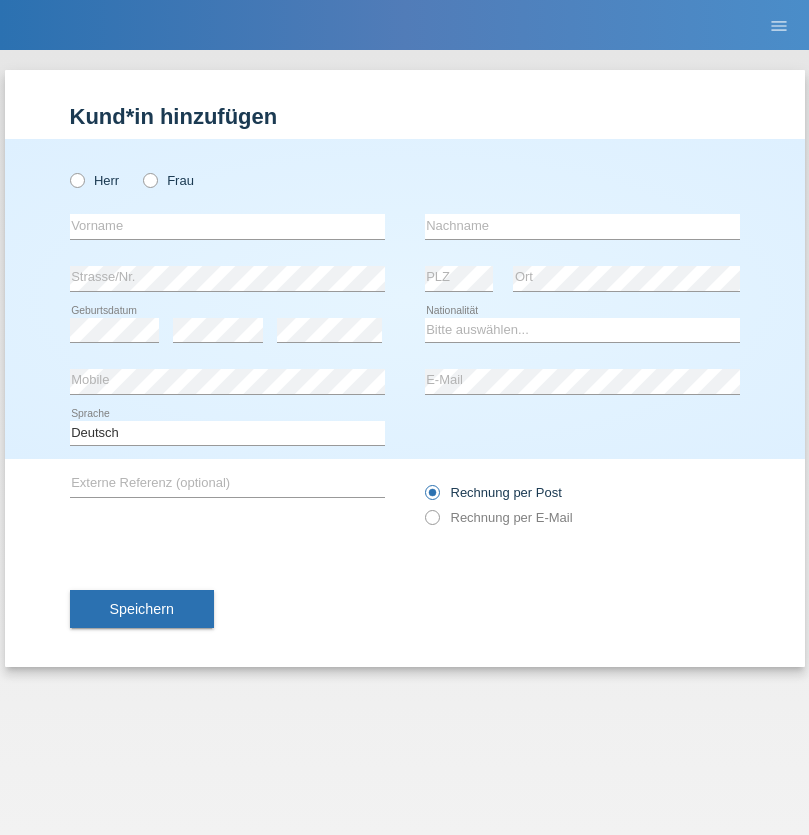 scroll, scrollTop: 0, scrollLeft: 0, axis: both 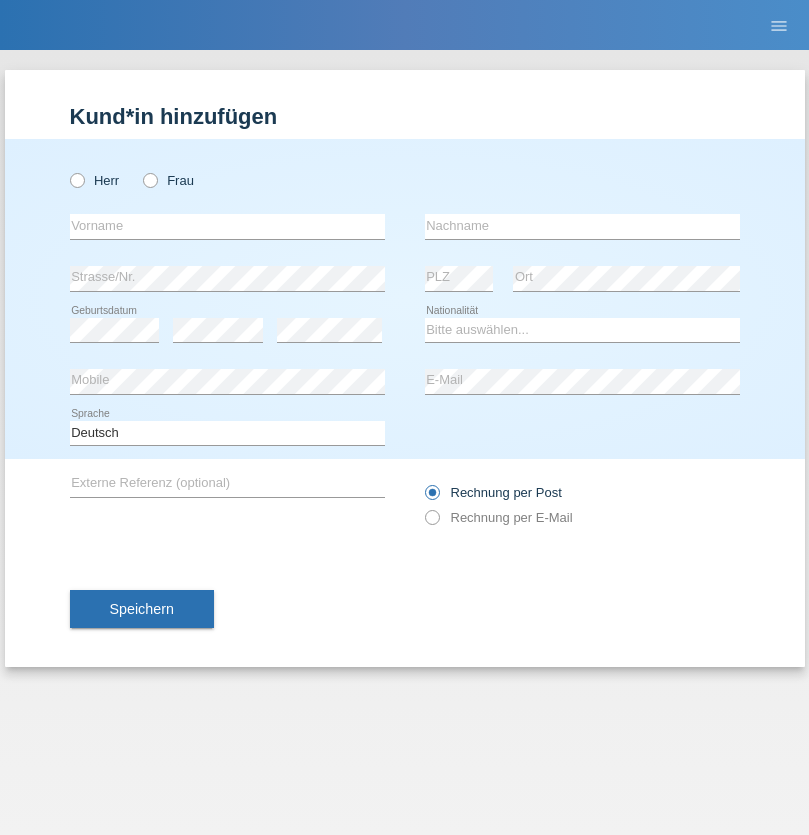 radio on "true" 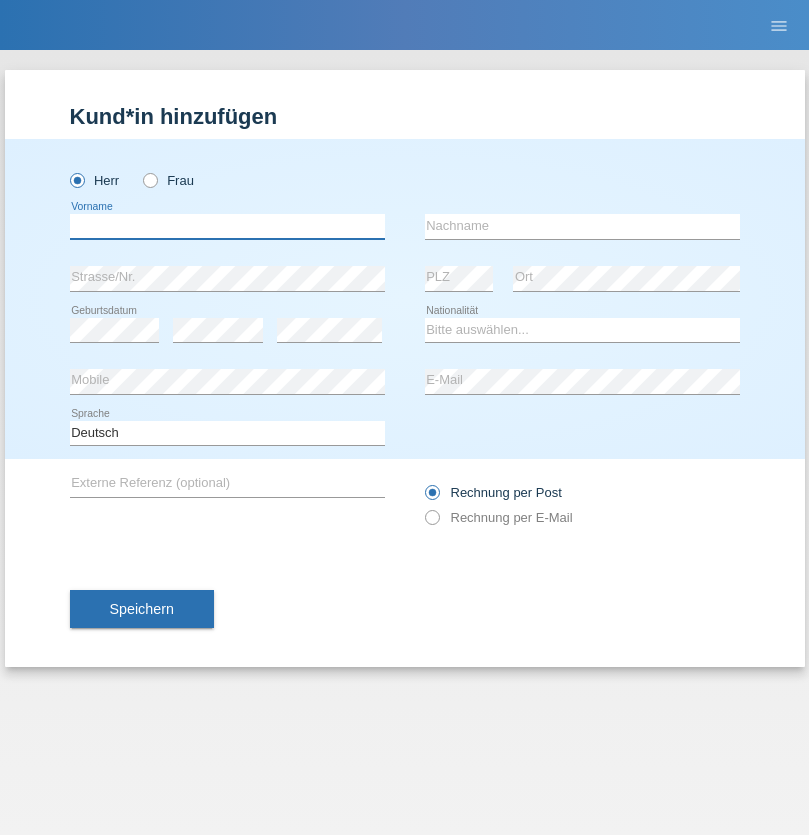 click at bounding box center (227, 226) 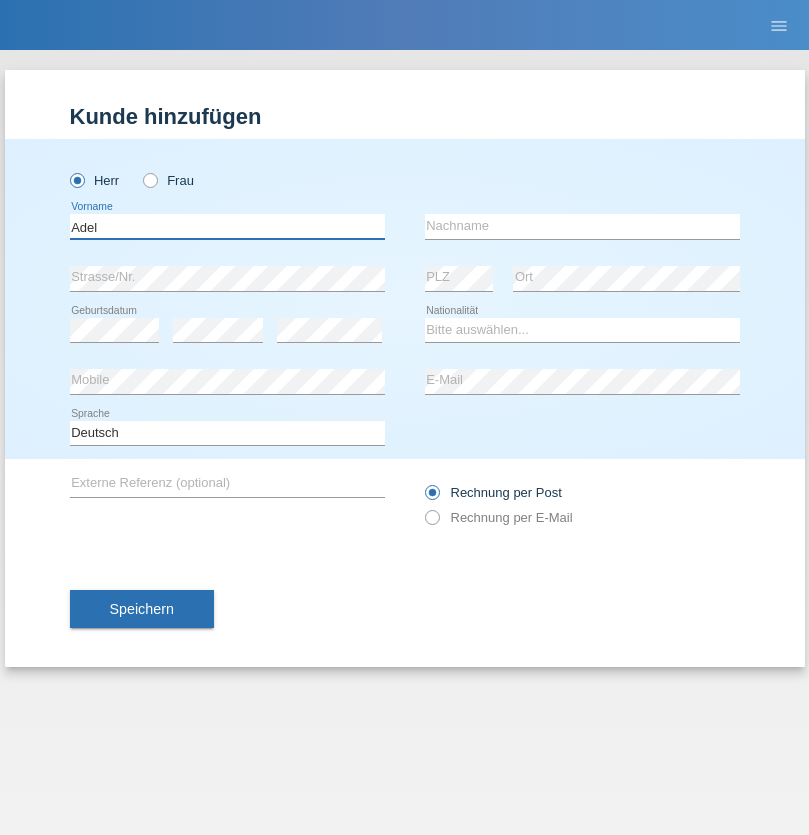 type on "Adel" 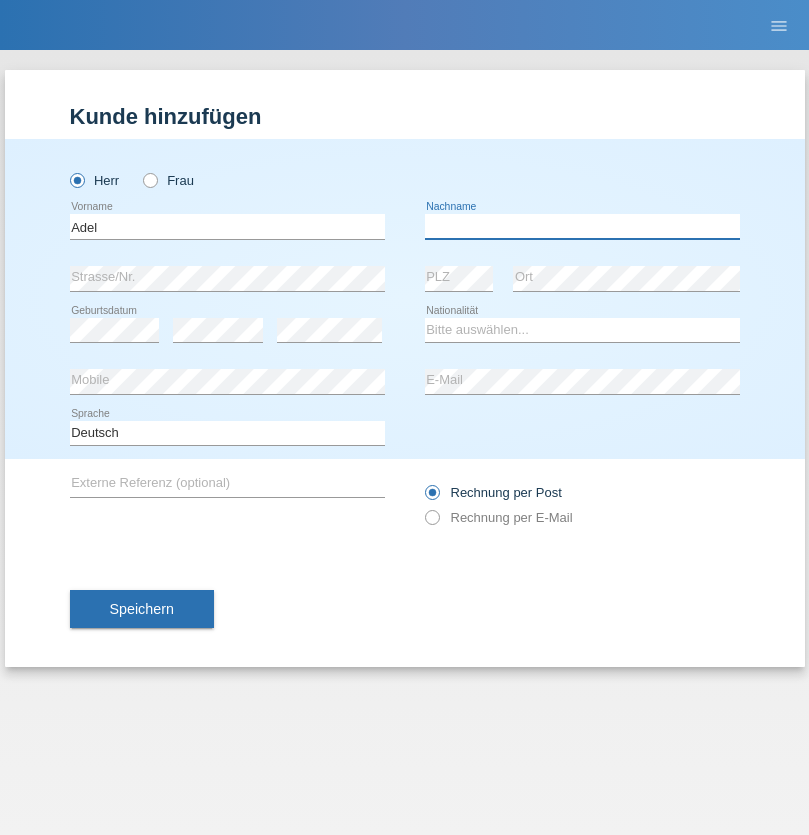 click at bounding box center [582, 226] 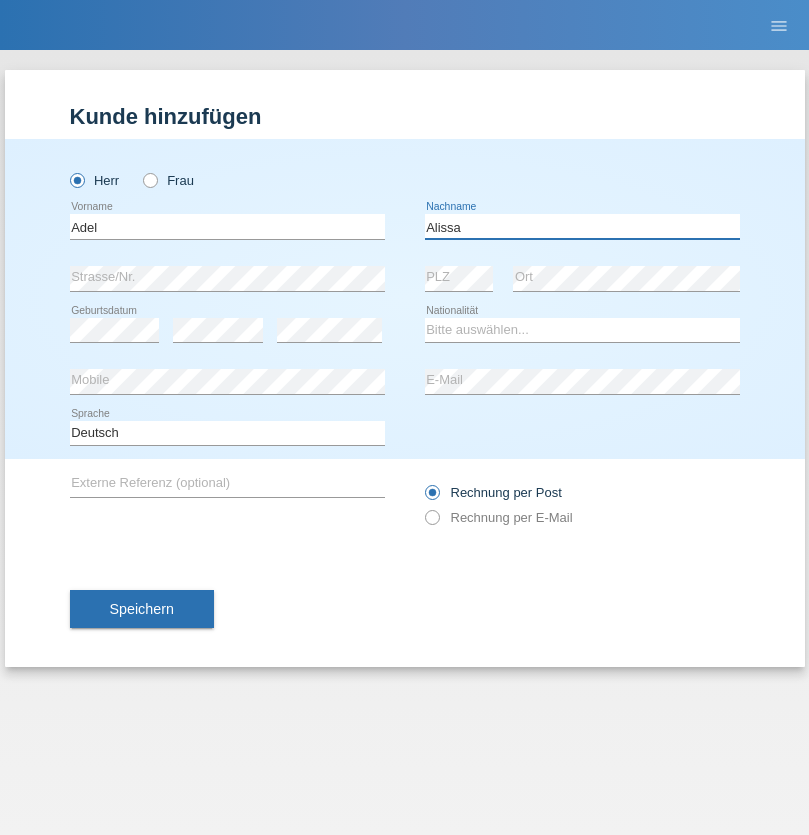 type on "Alissa" 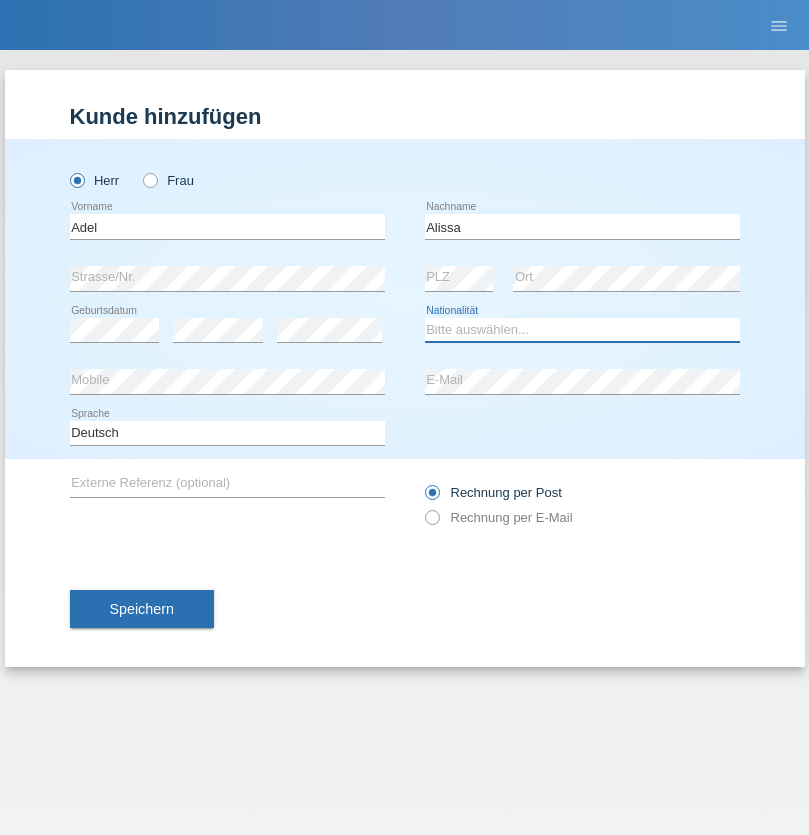 select on "SY" 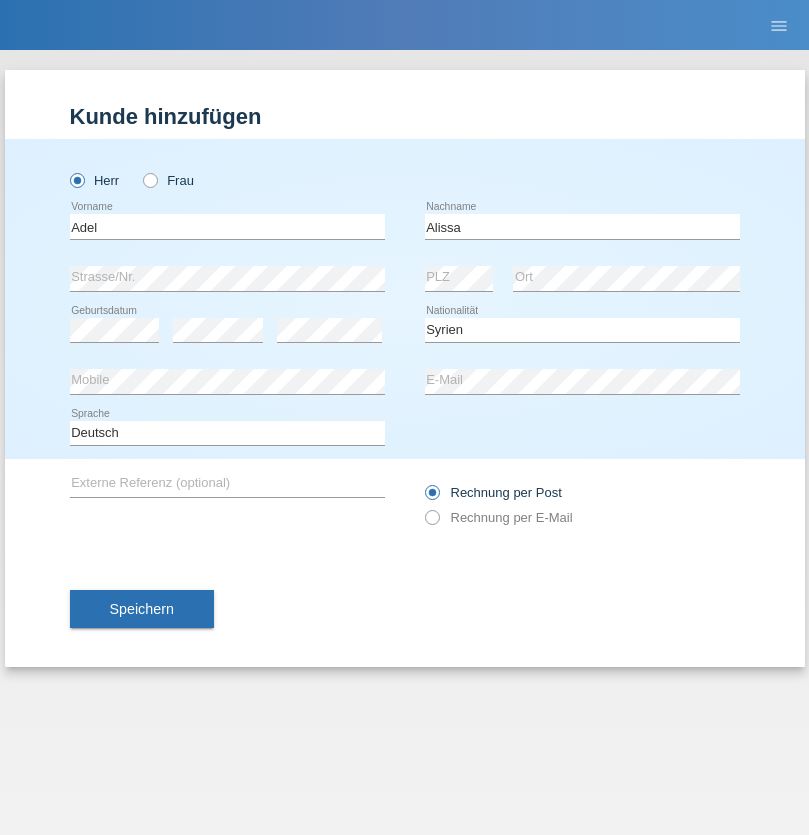 select on "C" 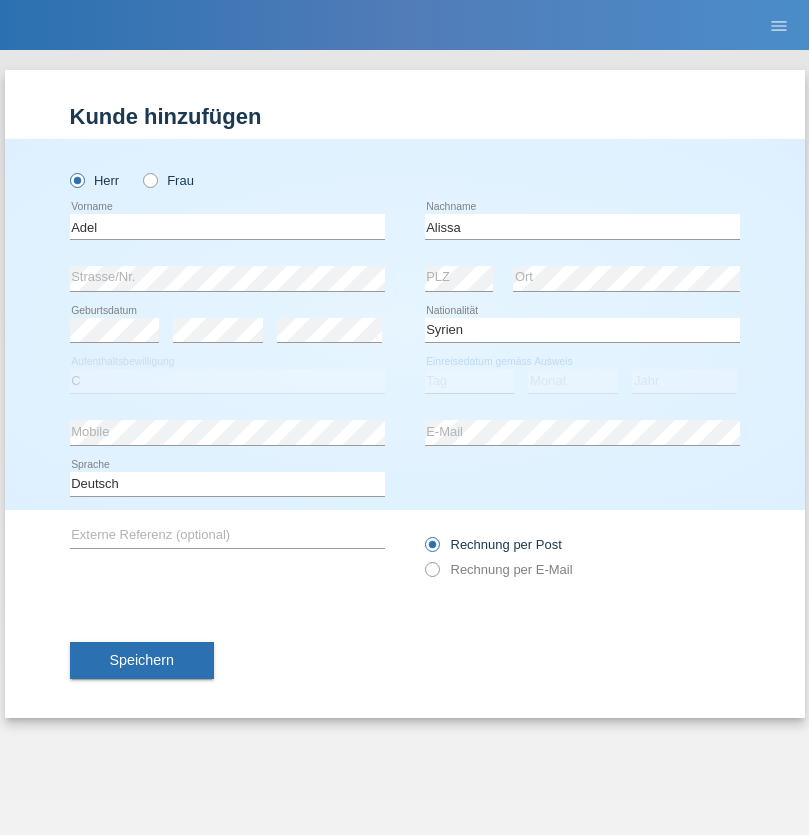 select on "20" 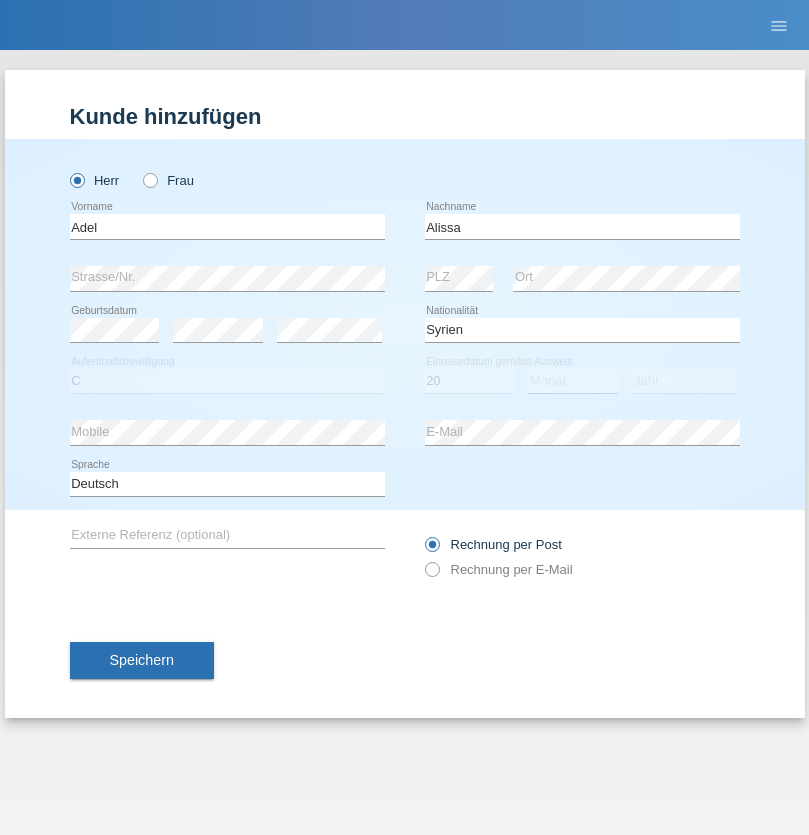 select on "09" 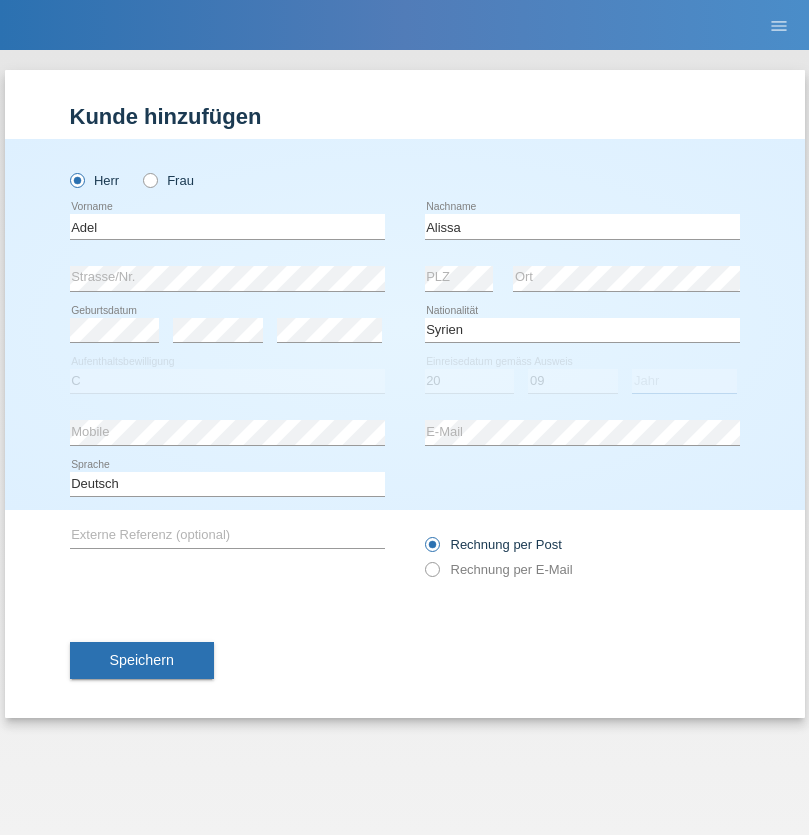 select on "2018" 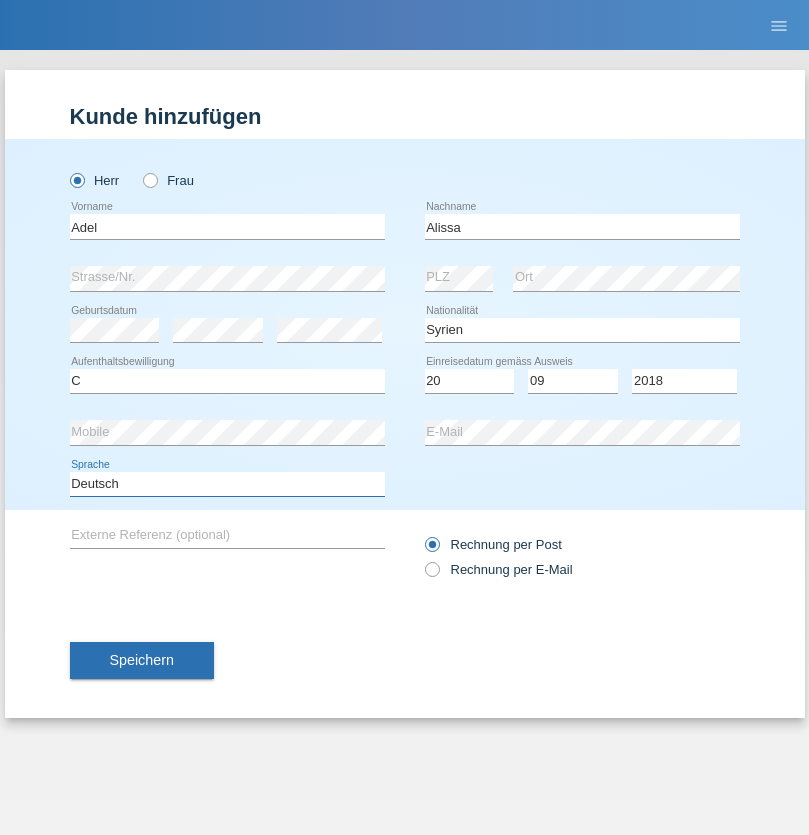 select on "en" 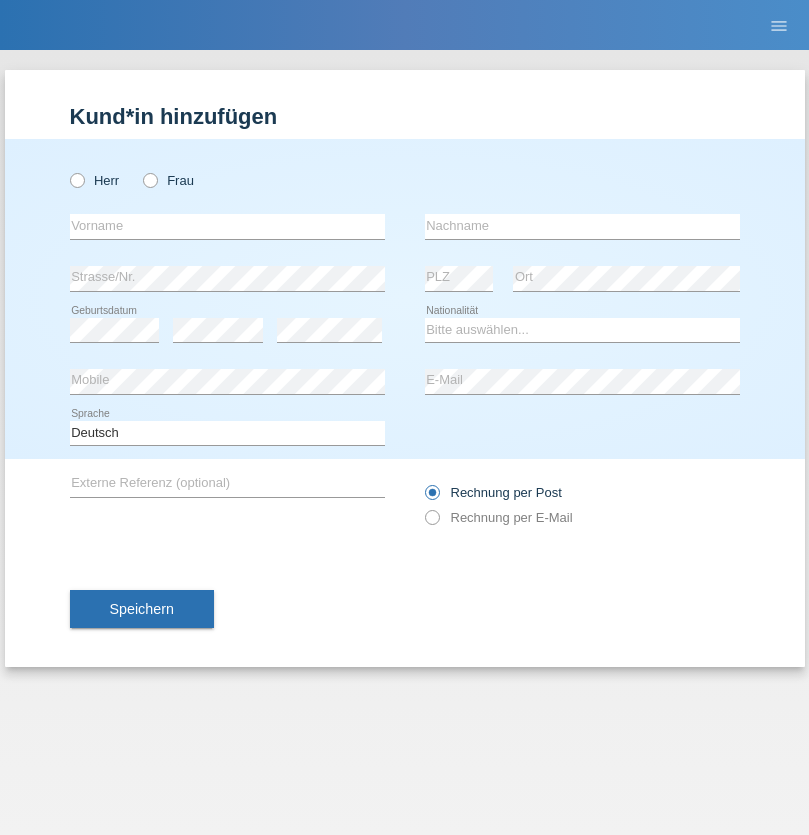 scroll, scrollTop: 0, scrollLeft: 0, axis: both 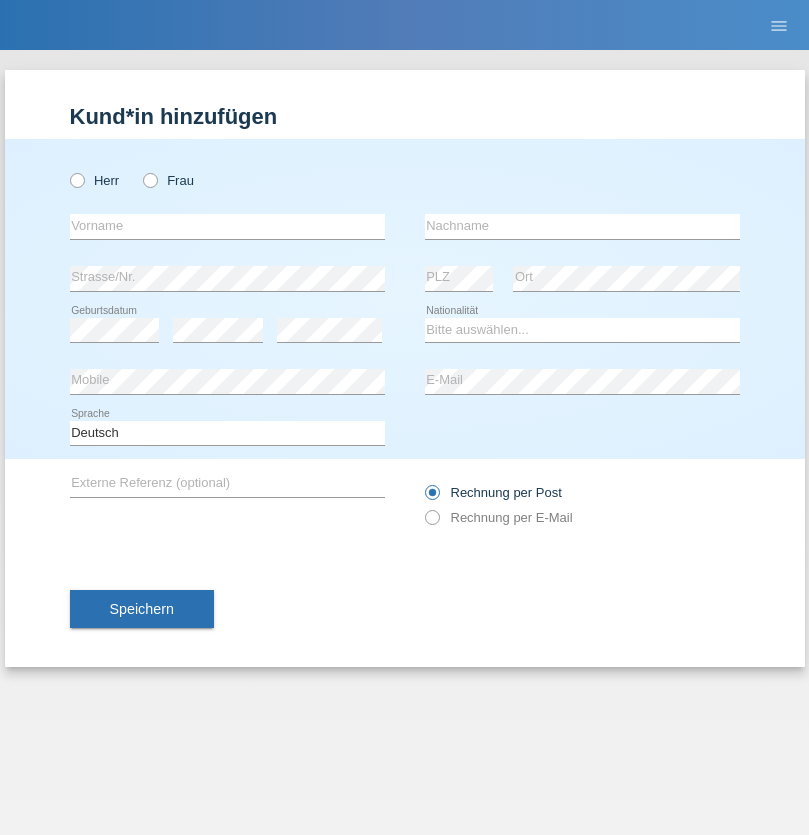 radio on "true" 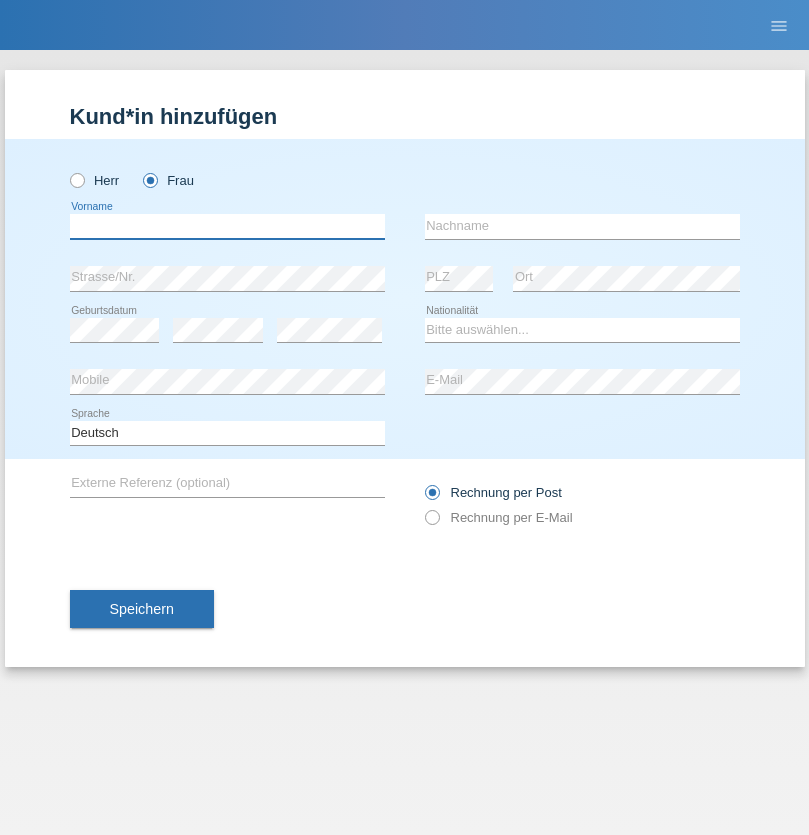 click at bounding box center (227, 226) 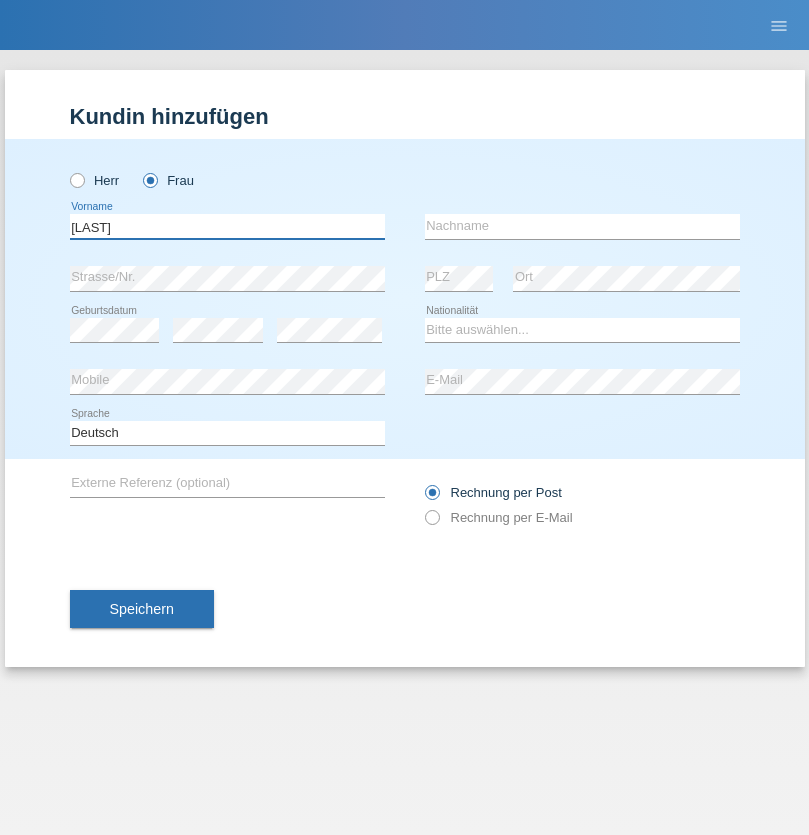 type on "[LAST]" 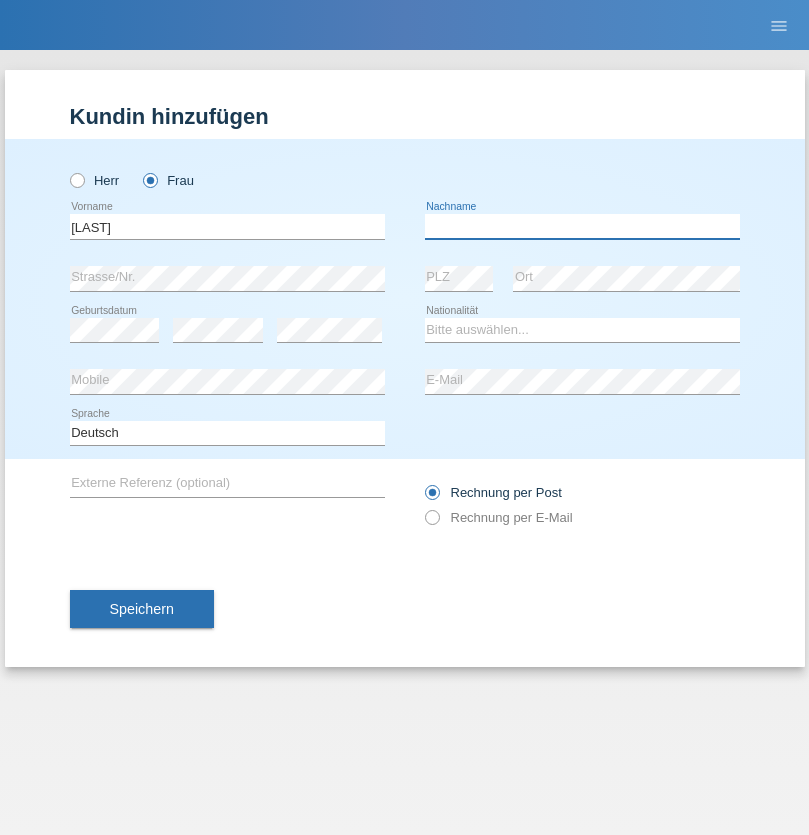 click at bounding box center (582, 226) 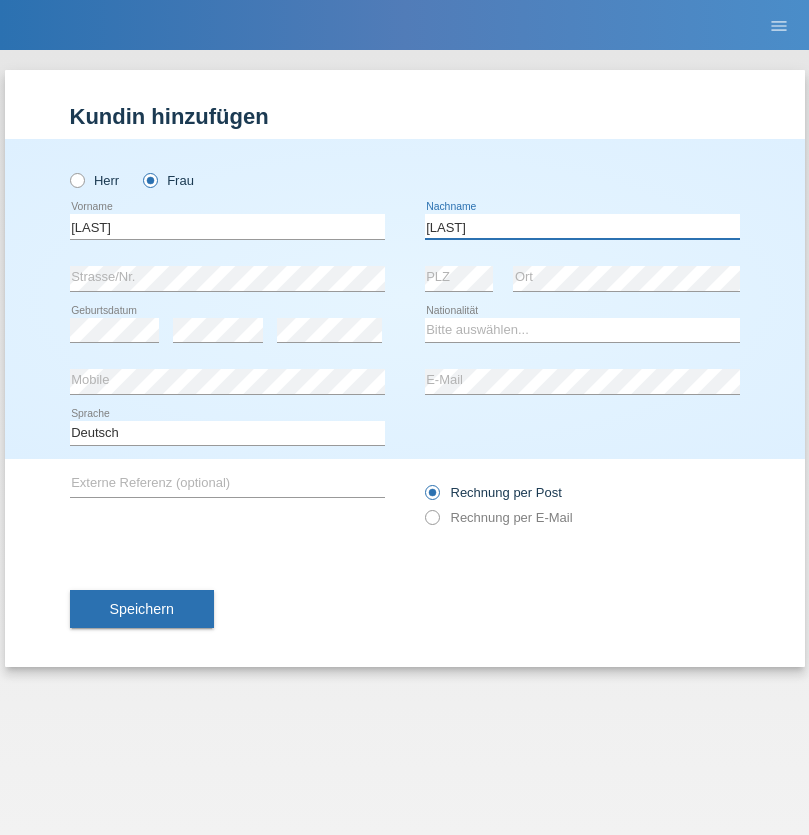 type on "Nemere" 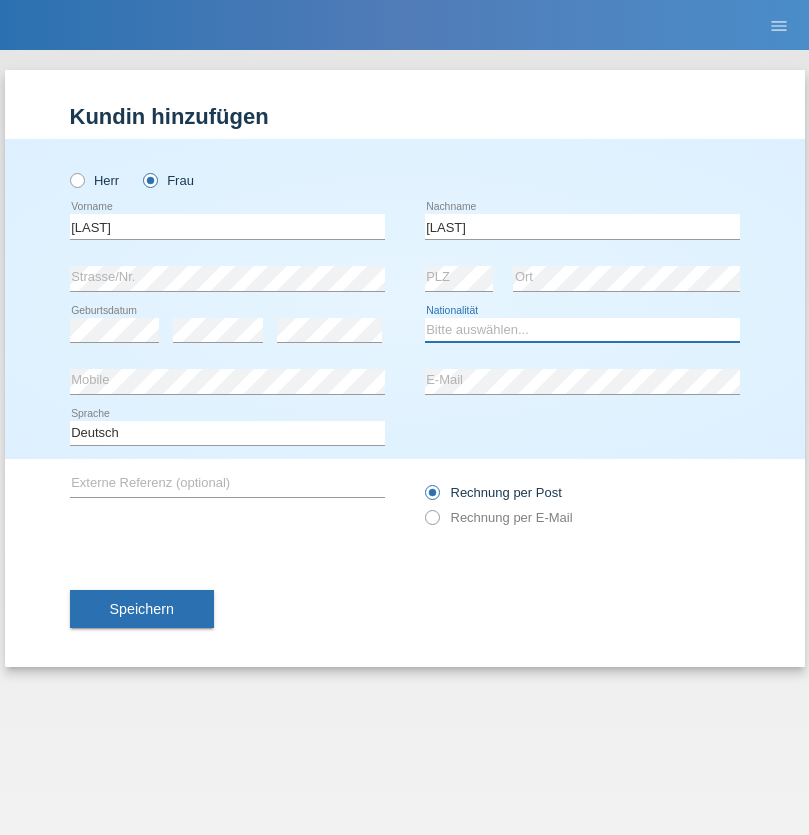 select on "HU" 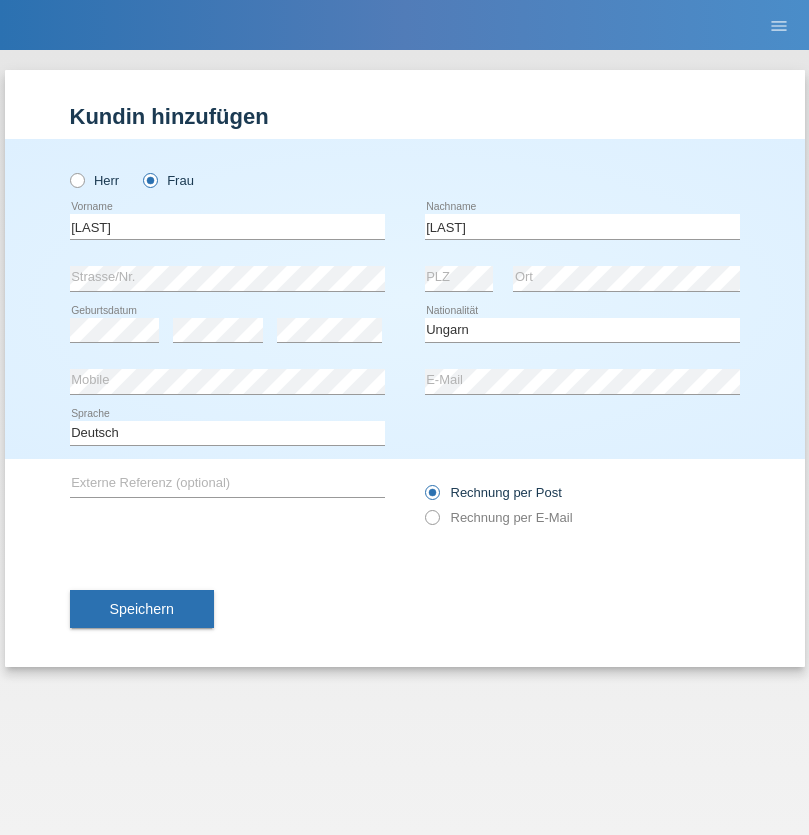 select on "C" 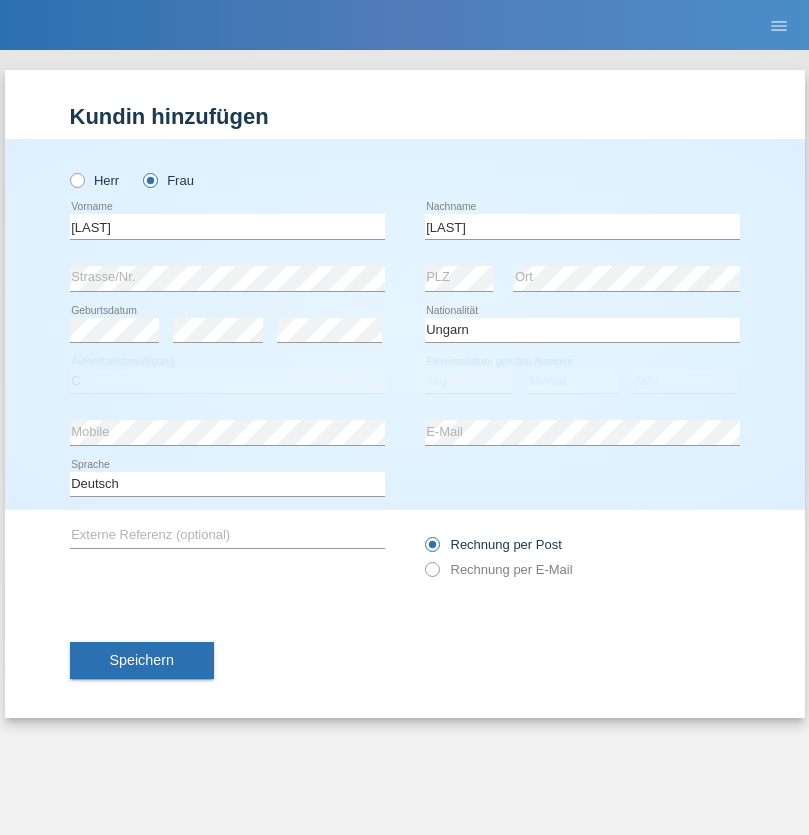 select on "13" 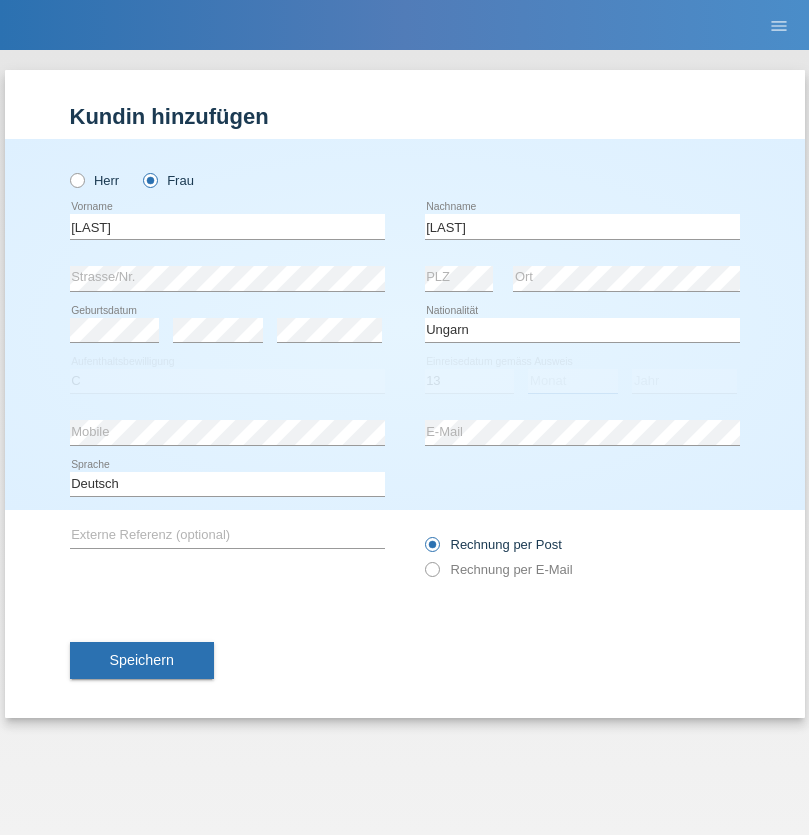 select on "12" 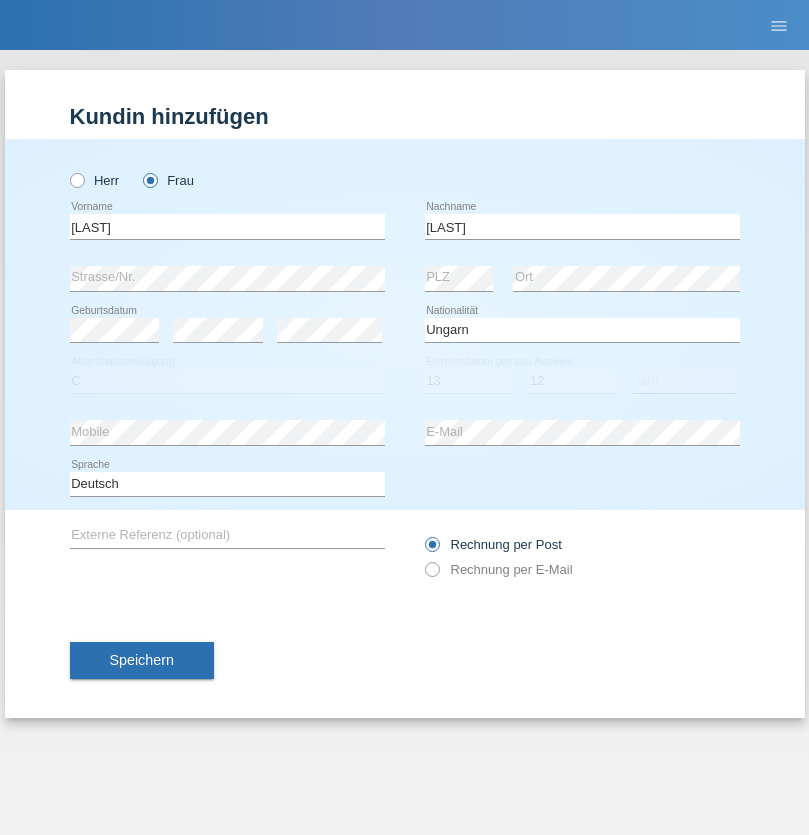 select on "2021" 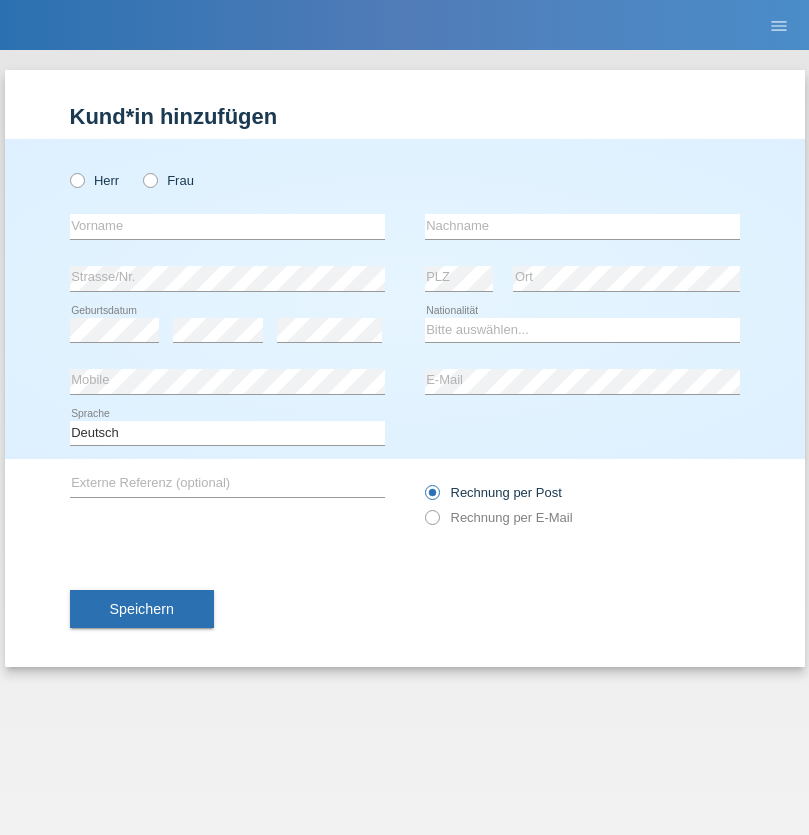 scroll, scrollTop: 0, scrollLeft: 0, axis: both 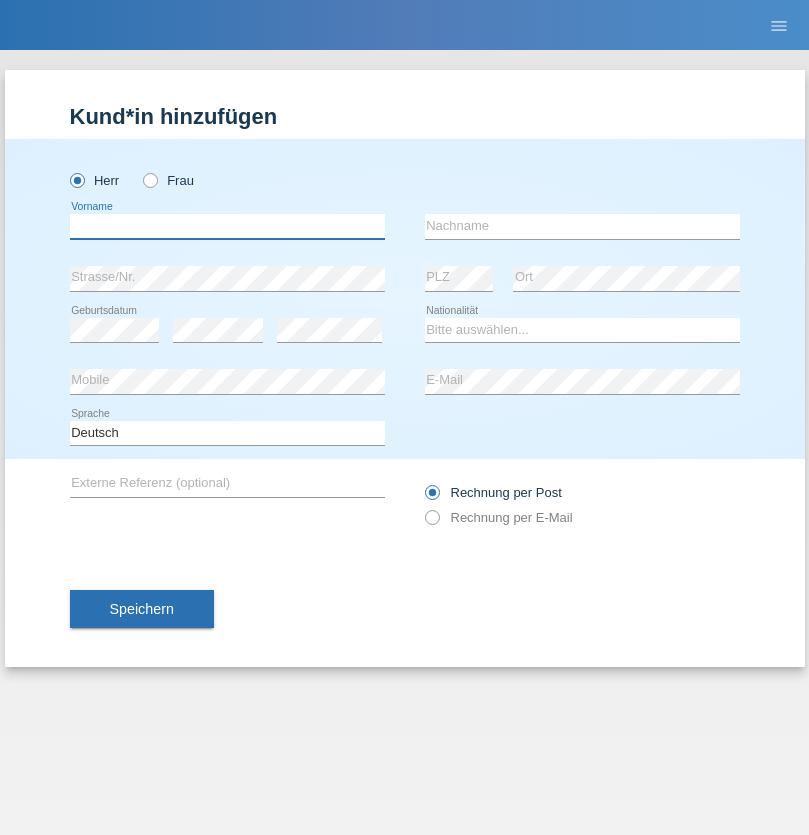 click at bounding box center [227, 226] 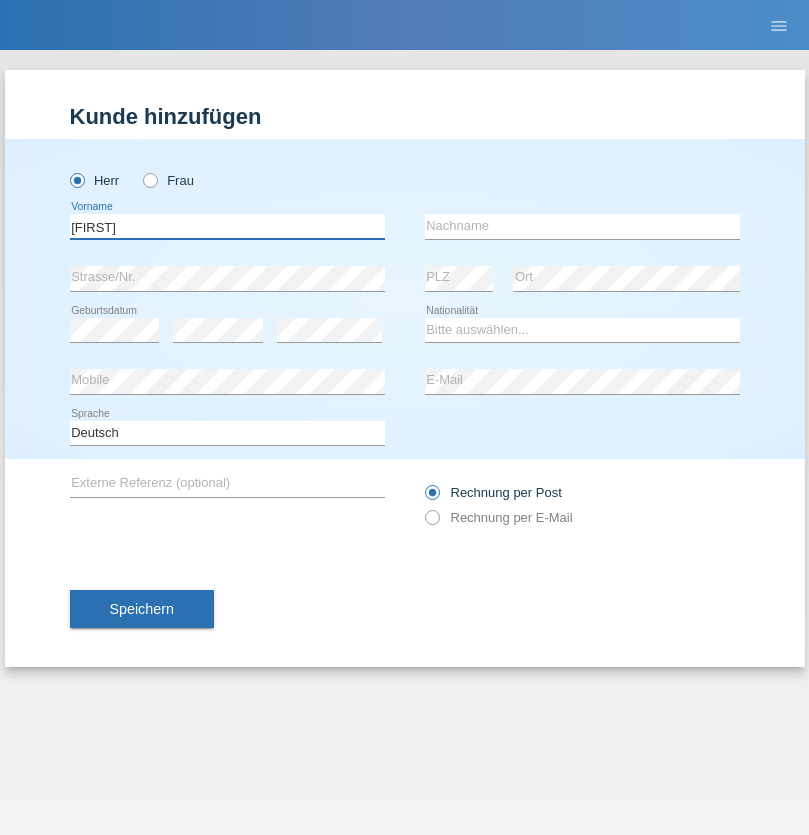 type on "Guilherme" 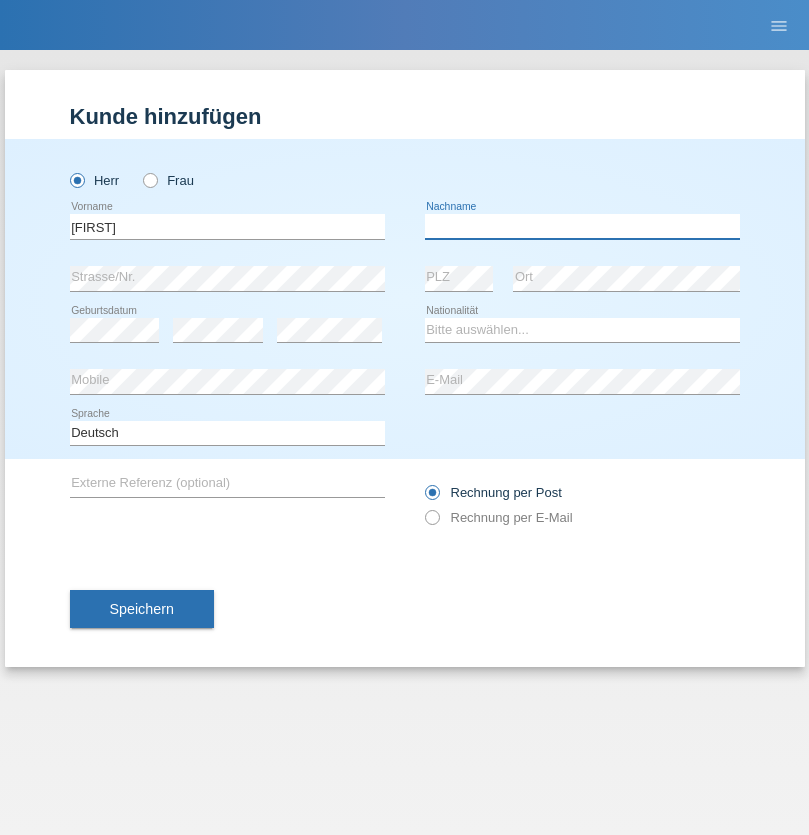 click at bounding box center [582, 226] 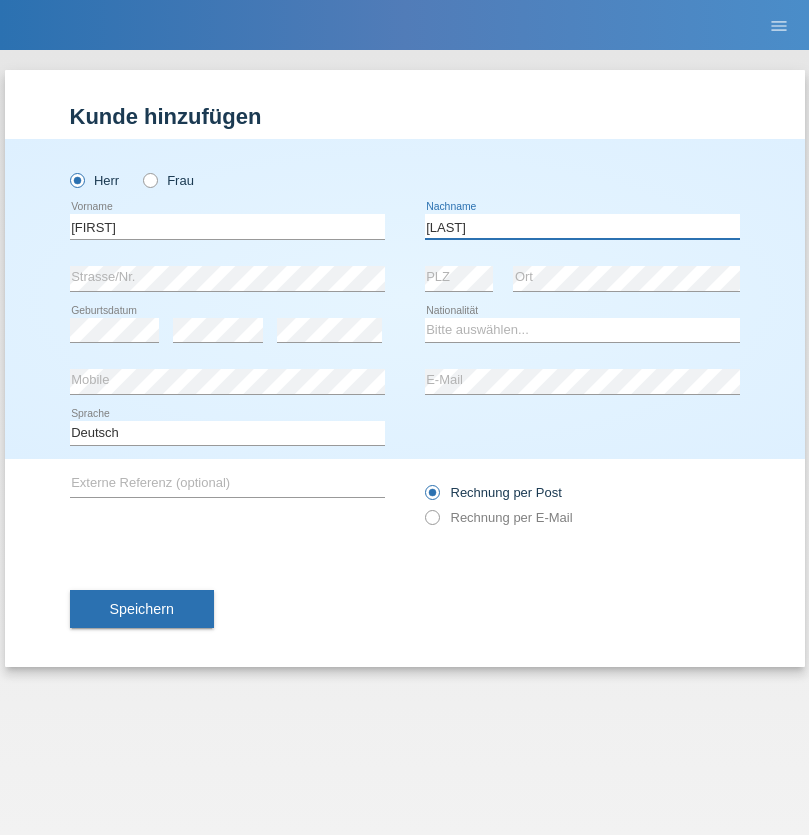 type on "Ferreira" 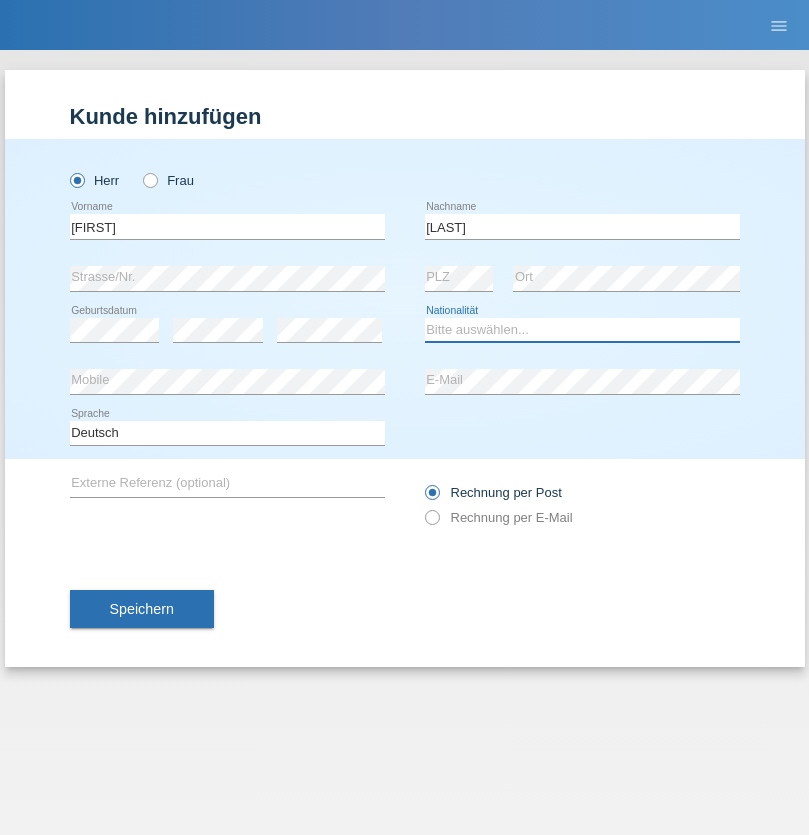 select on "PT" 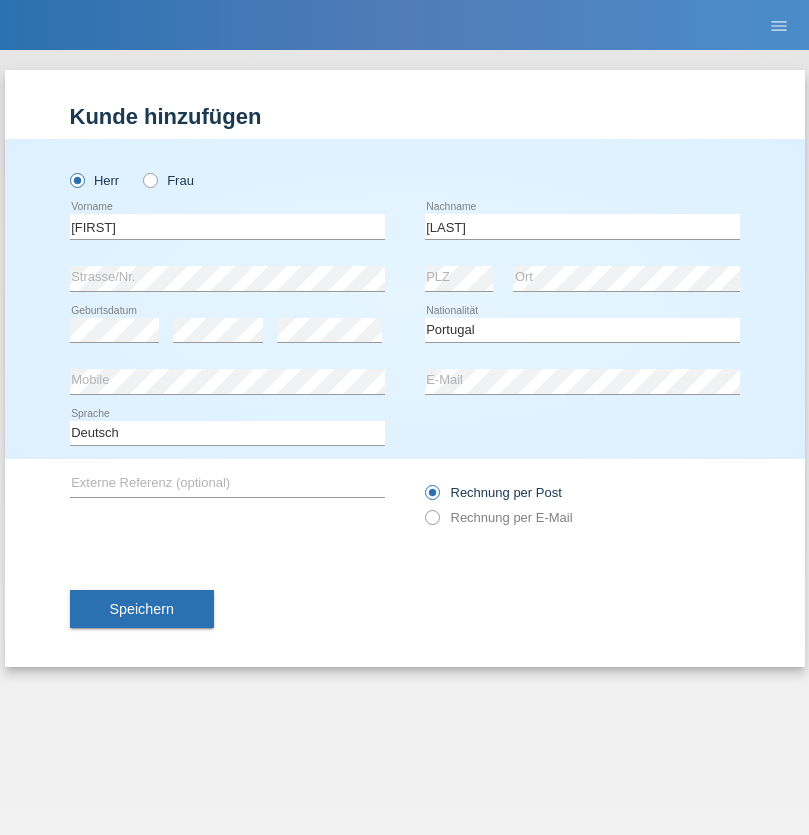 select on "C" 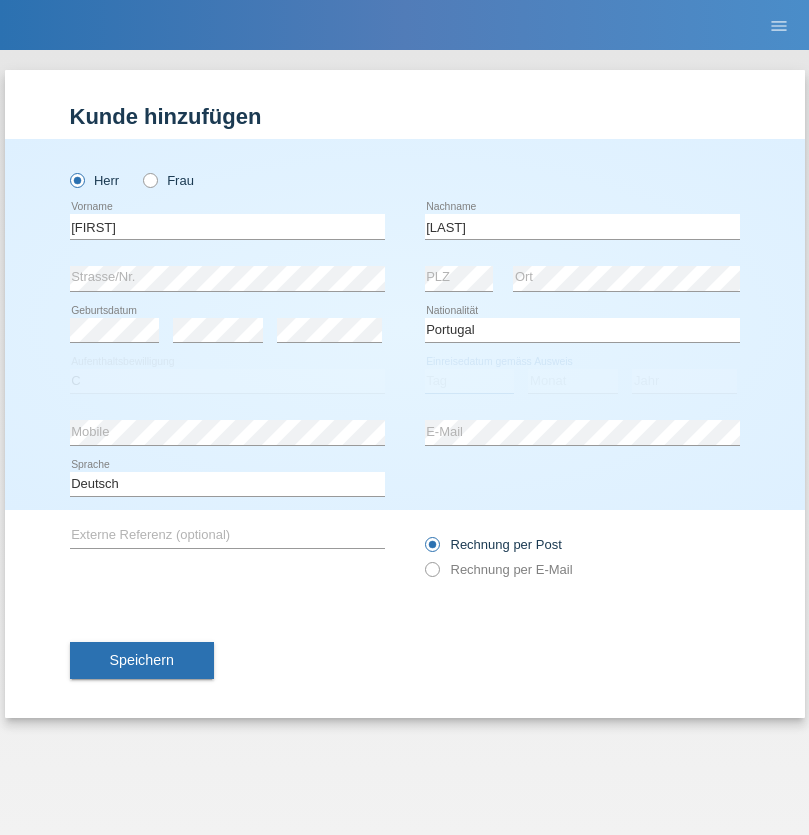 select on "04" 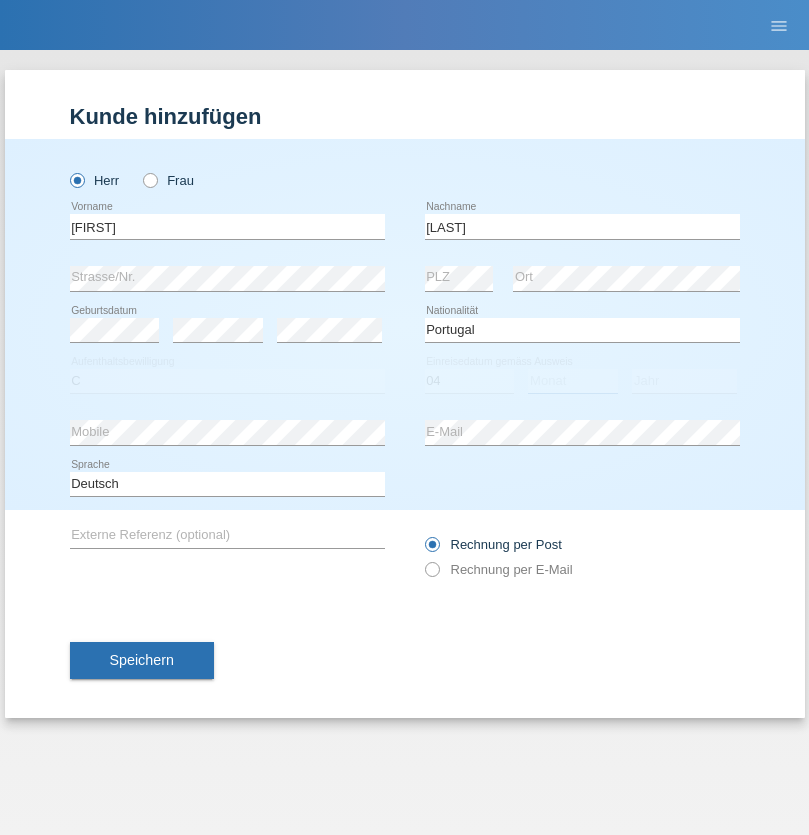 select on "09" 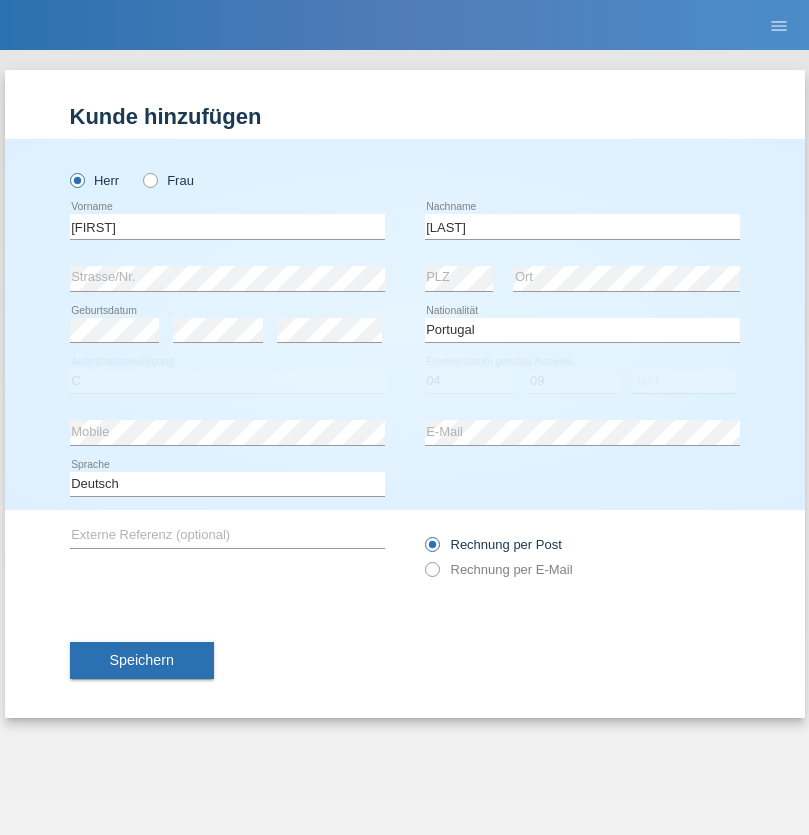 select on "2021" 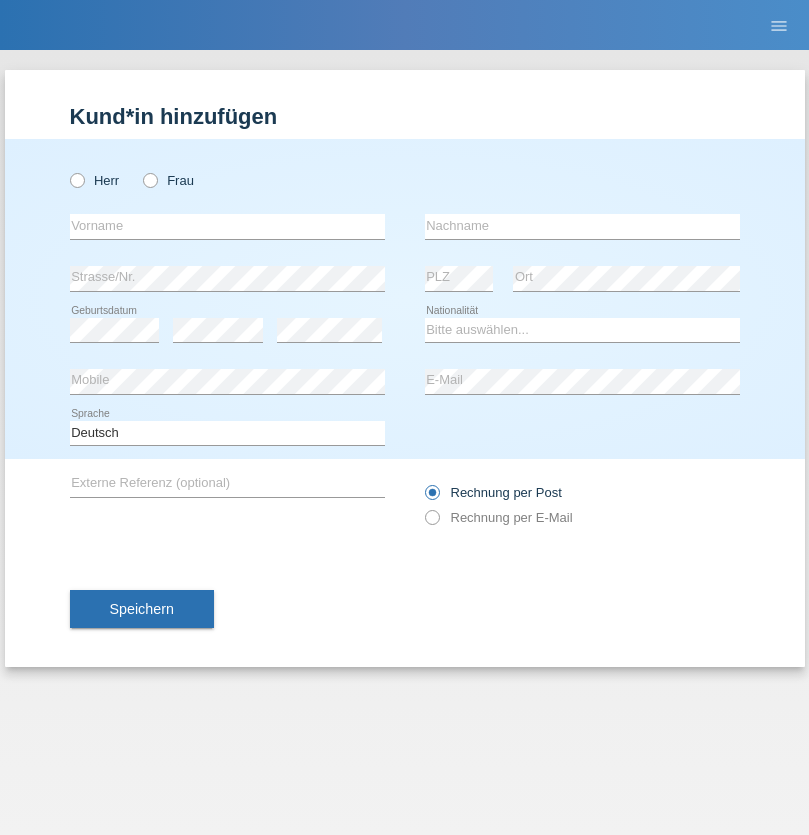 scroll, scrollTop: 0, scrollLeft: 0, axis: both 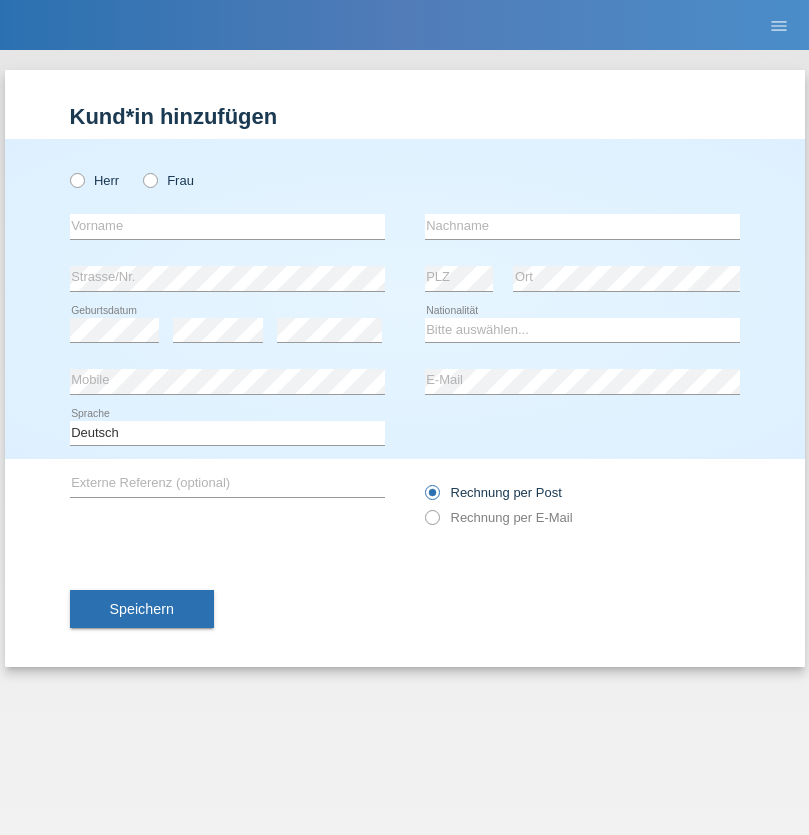 radio on "true" 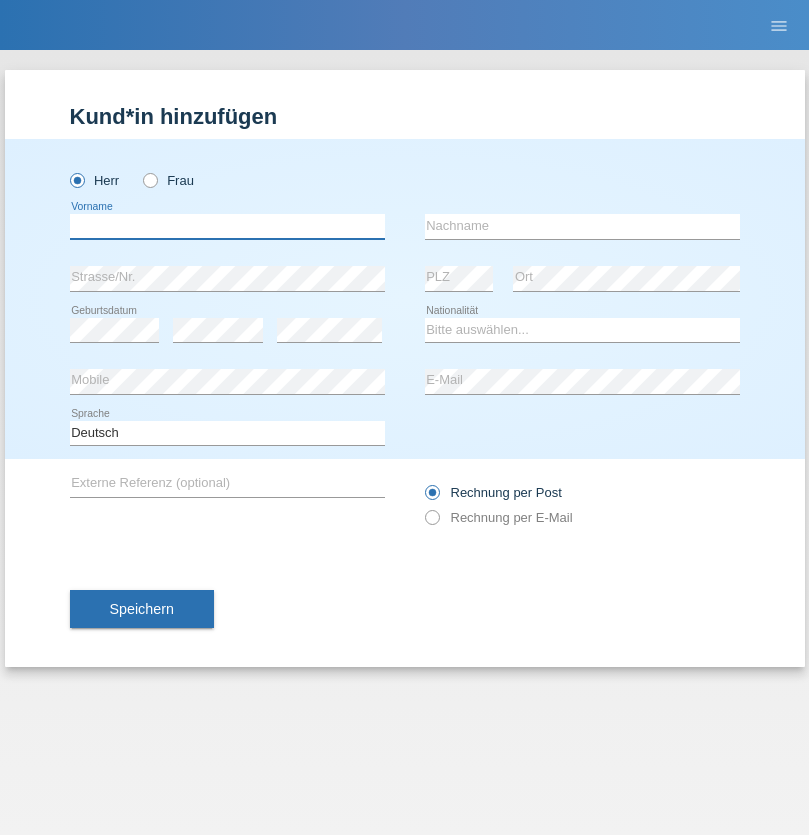click at bounding box center [227, 226] 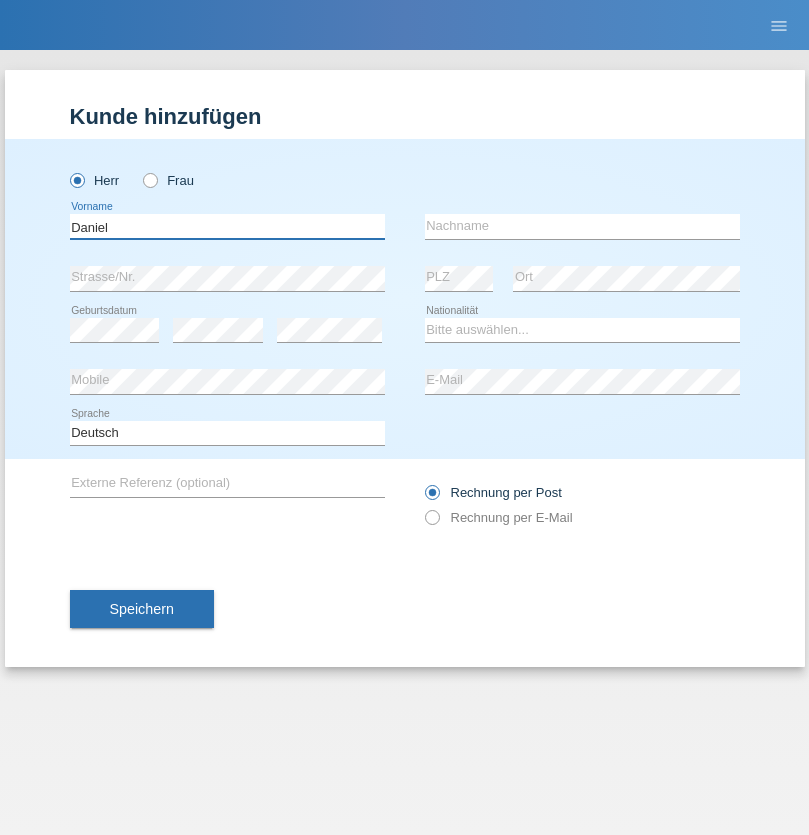 type on "Daniel" 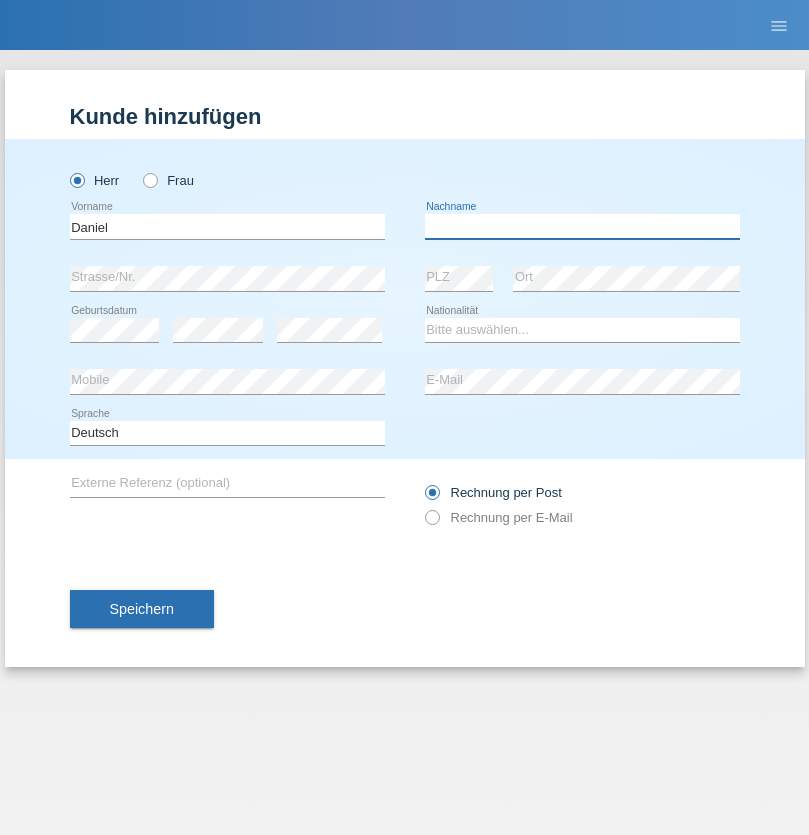 click at bounding box center (582, 226) 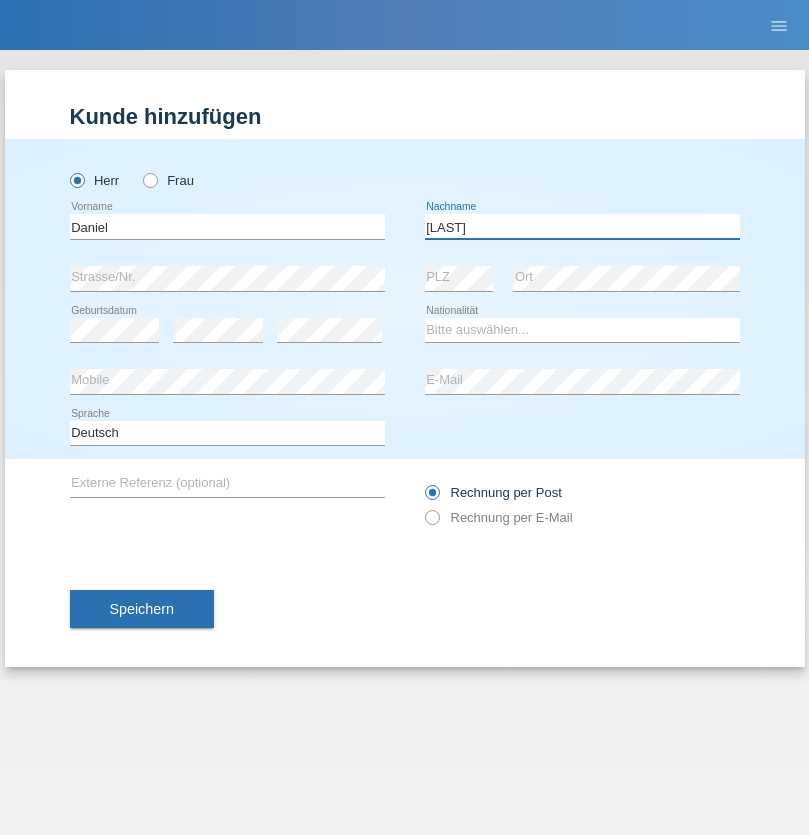 type on "Falk" 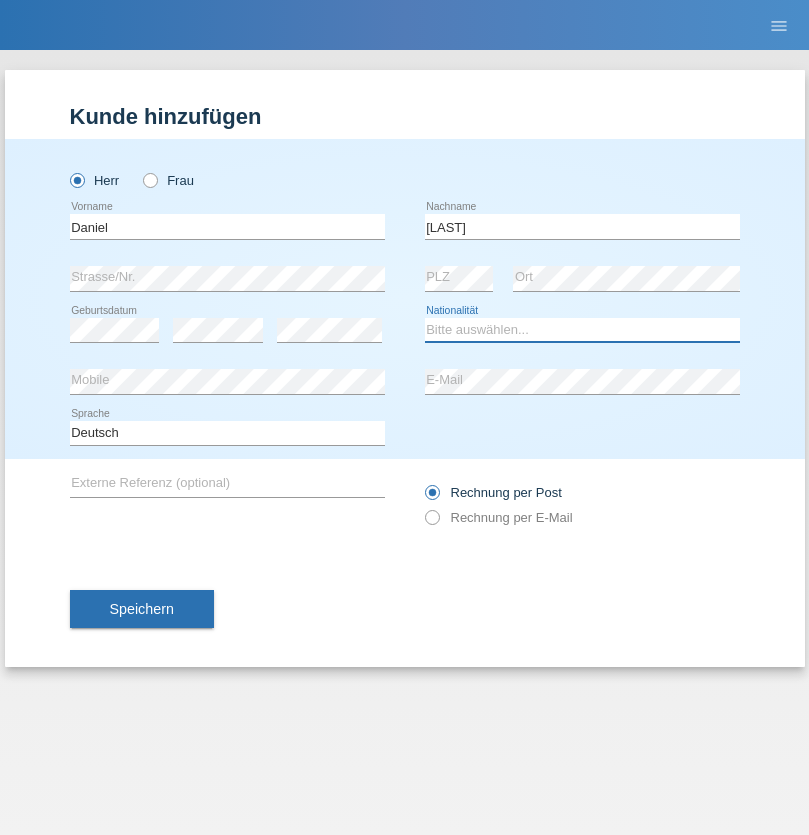 select on "CH" 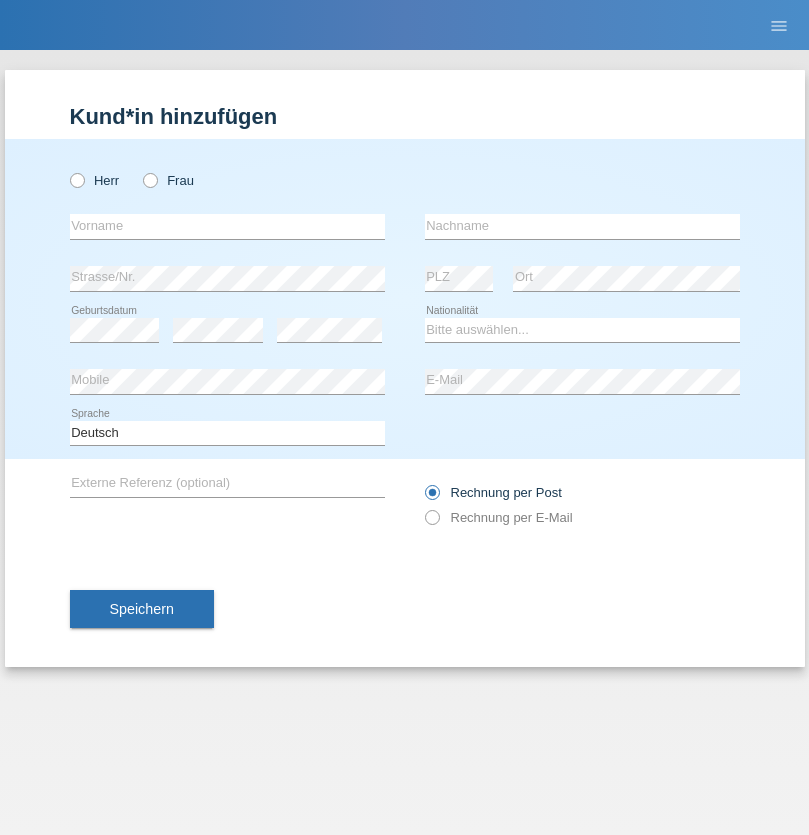 scroll, scrollTop: 0, scrollLeft: 0, axis: both 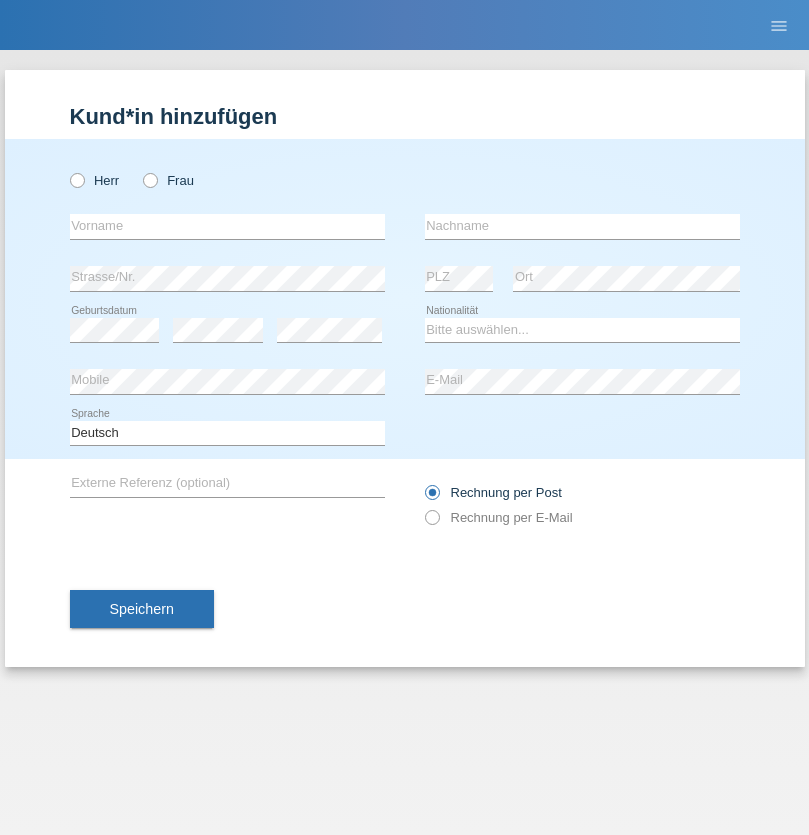 radio on "true" 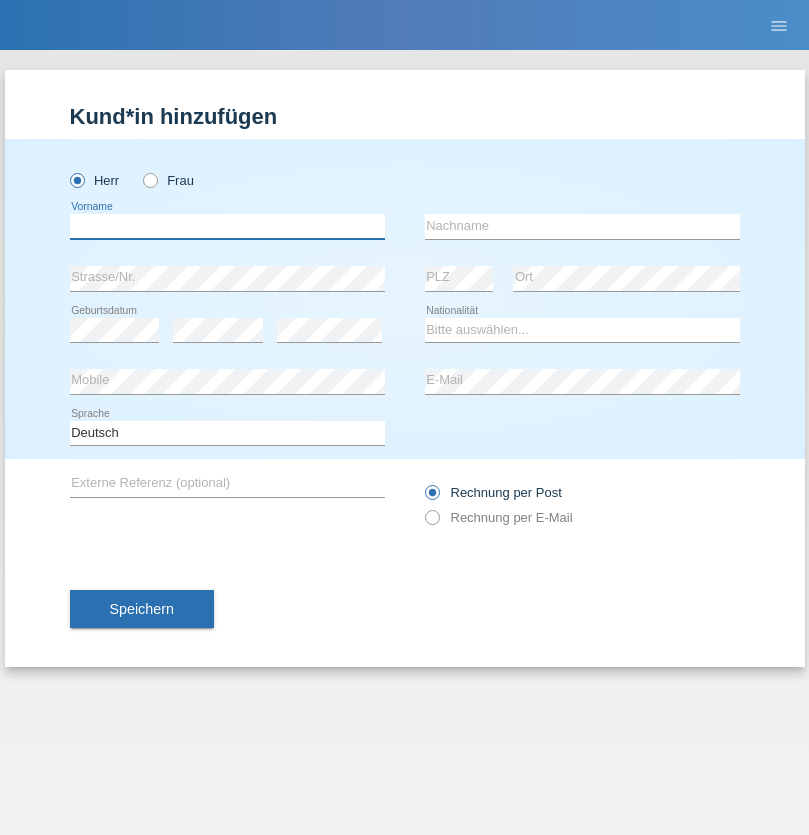 click at bounding box center (227, 226) 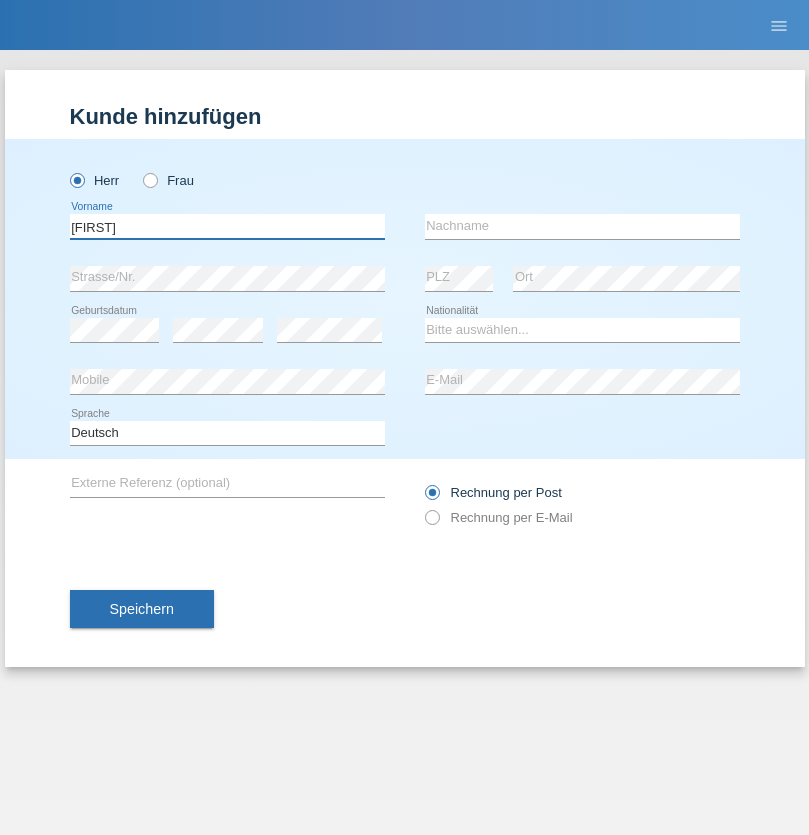 type on "[FIRST]" 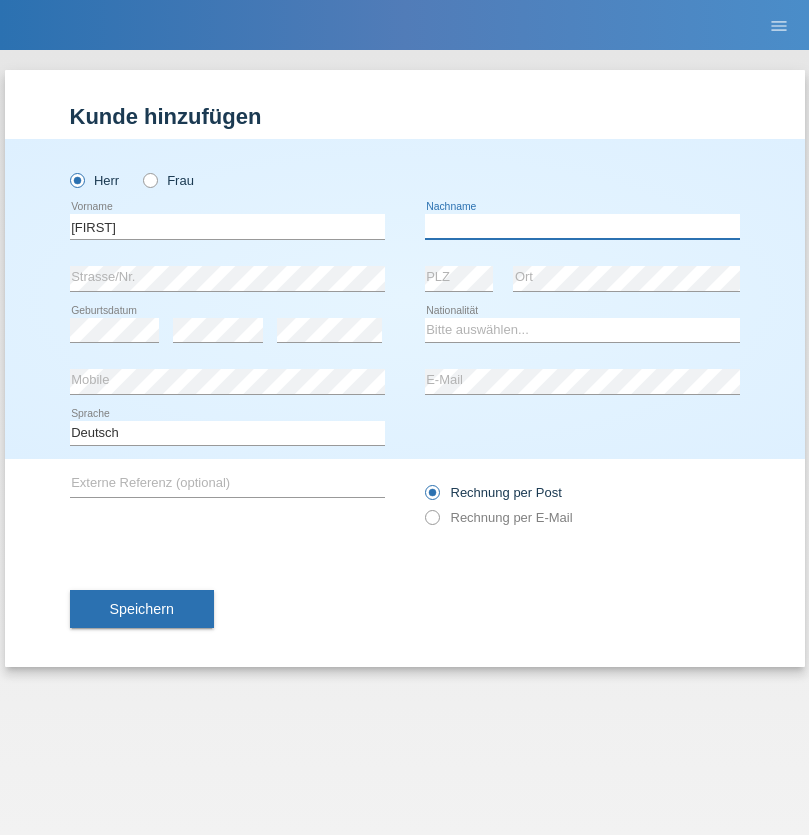 click at bounding box center [582, 226] 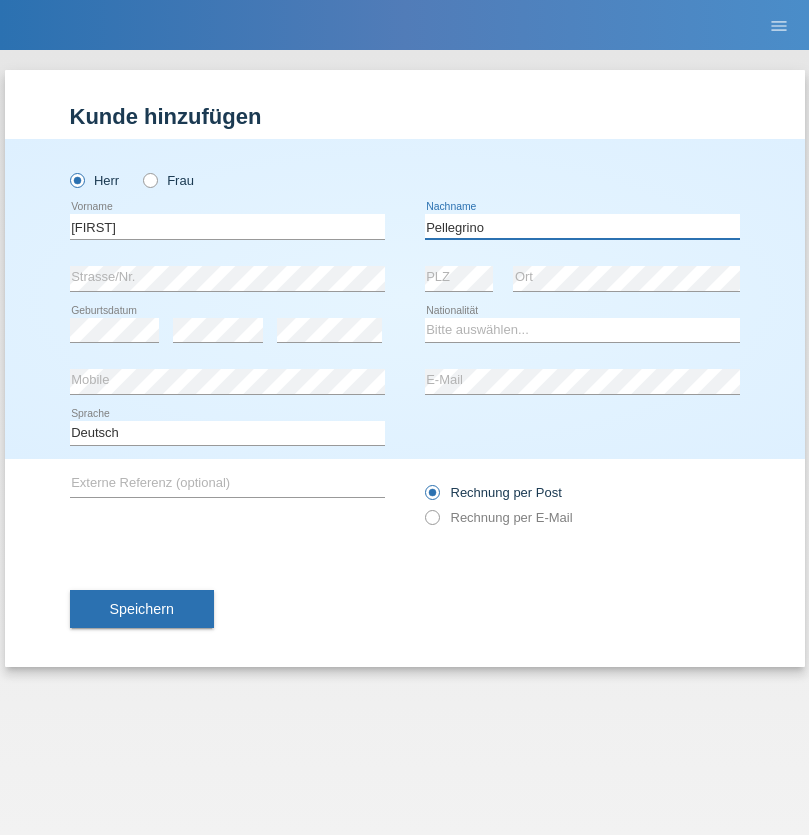 type on "Pellegrino" 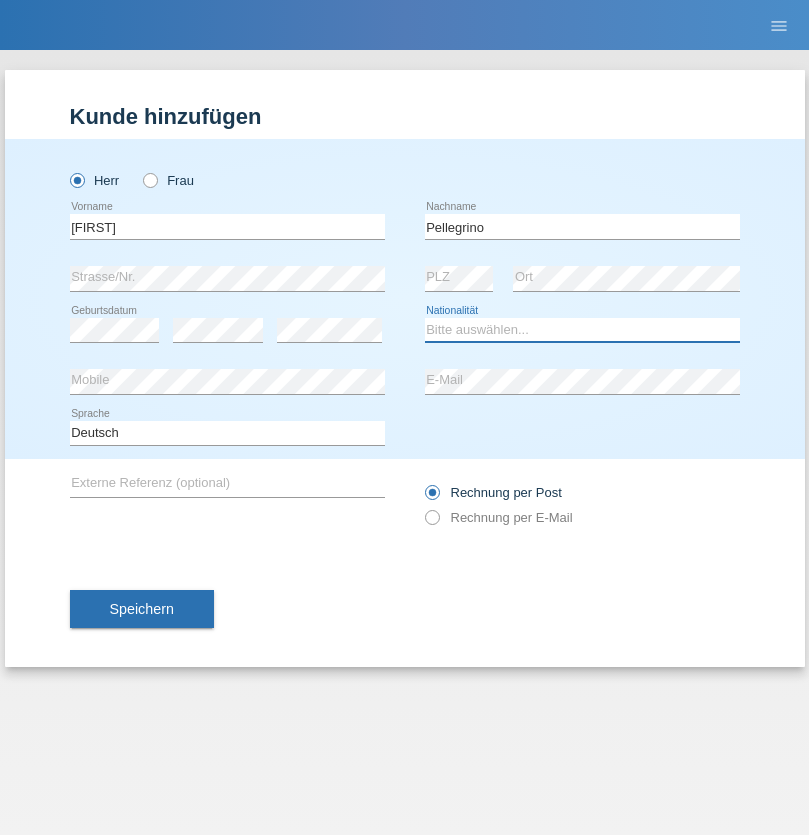 select on "IT" 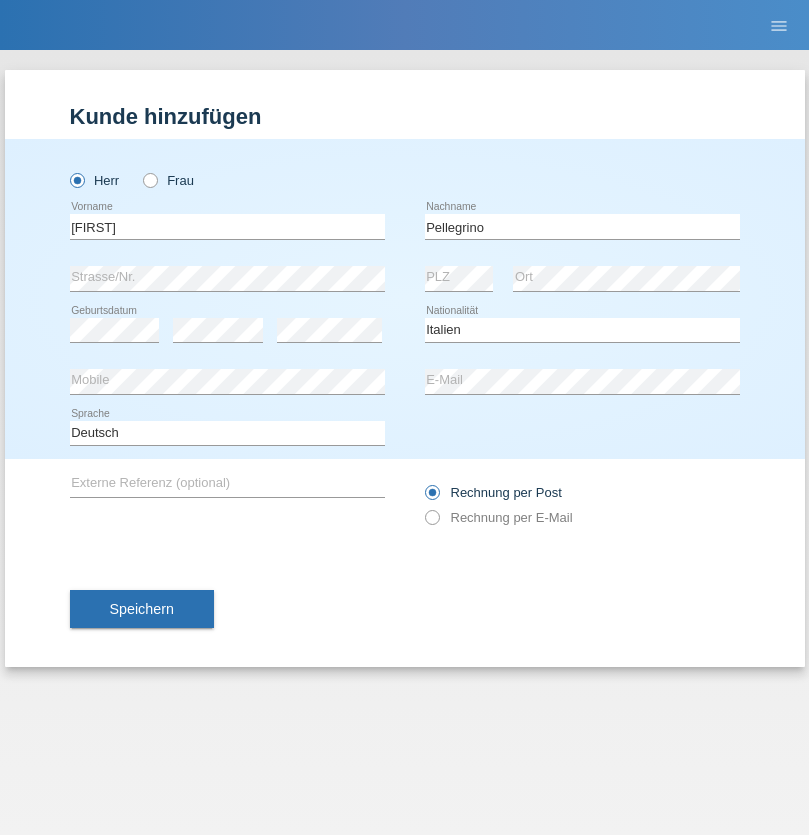 select on "C" 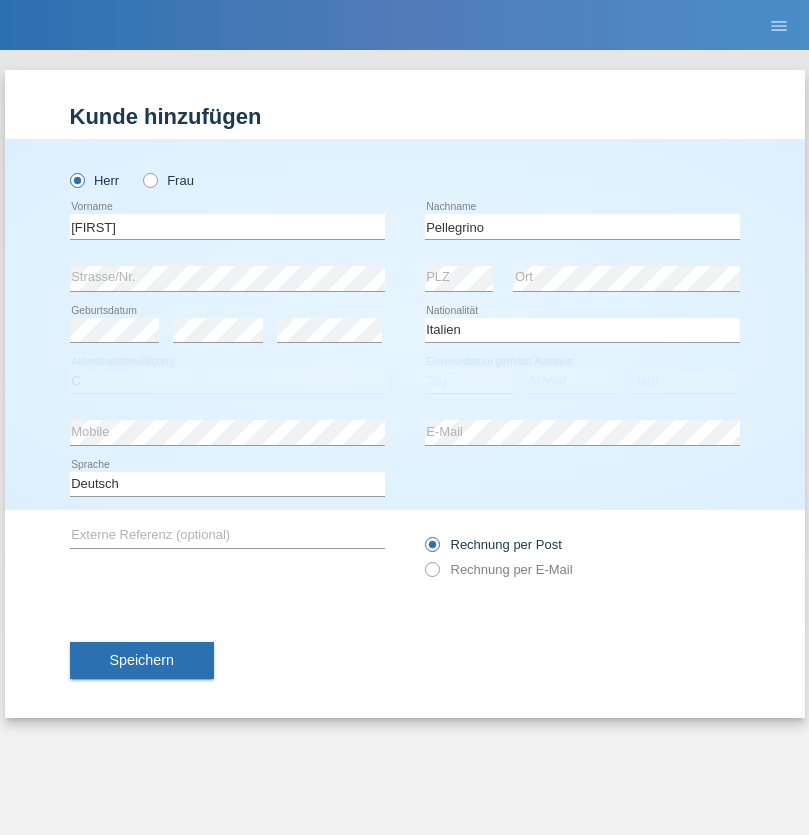 select on "07" 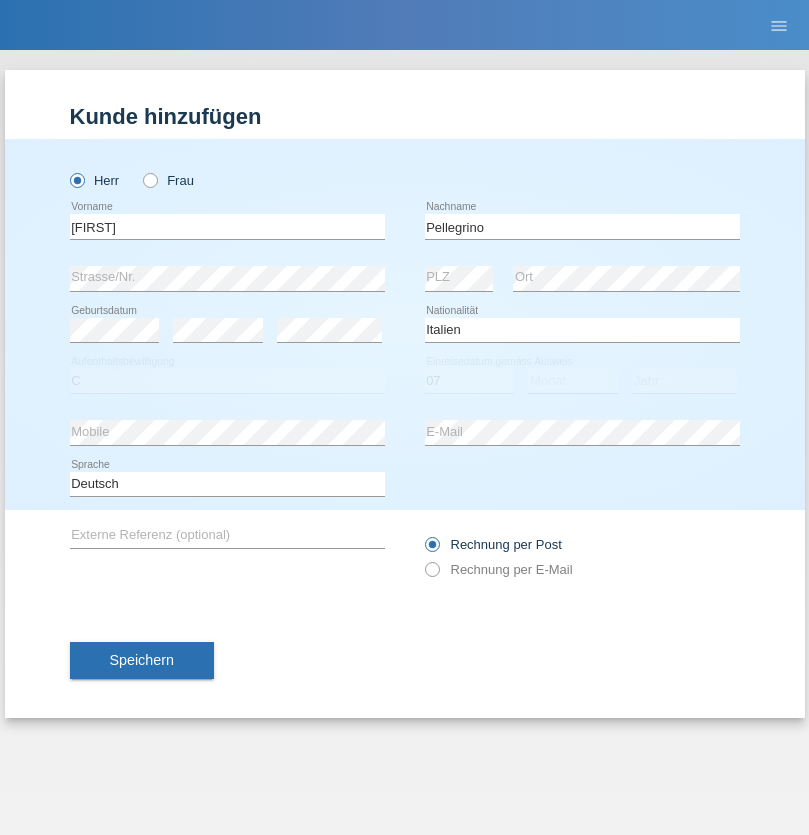 select on "07" 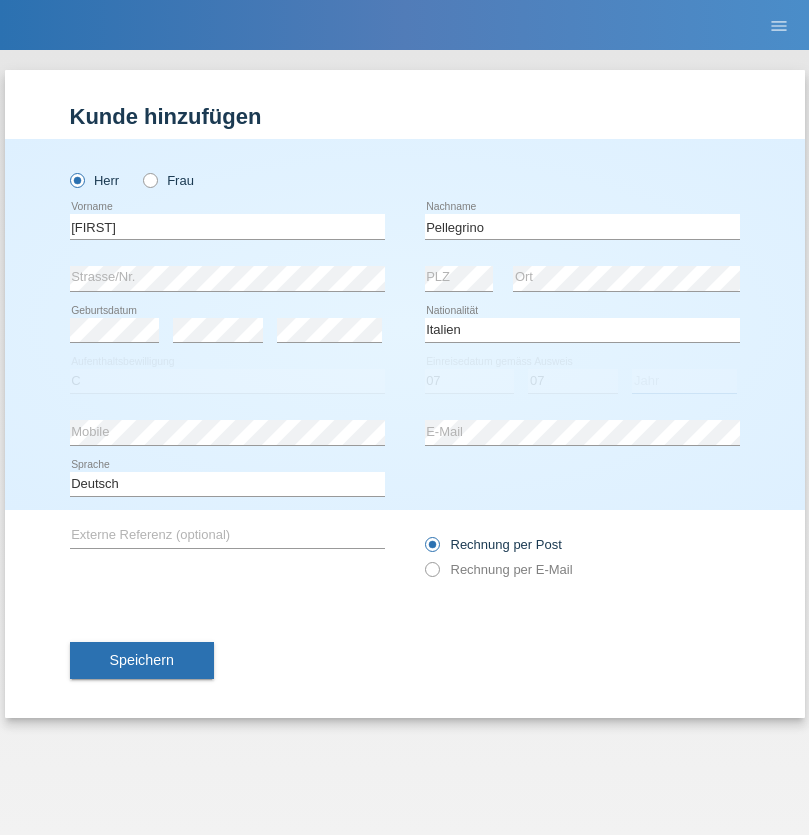 select on "2021" 